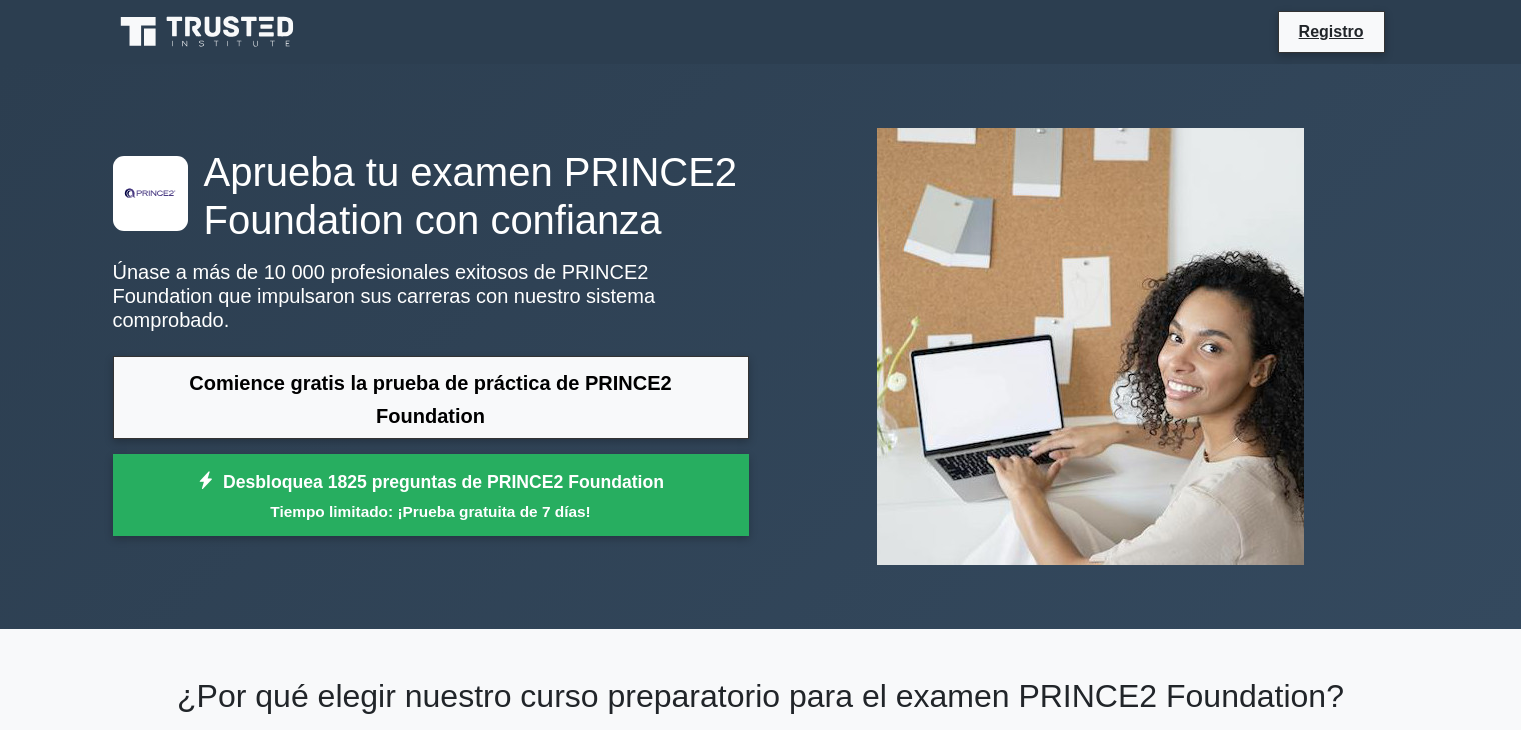 scroll, scrollTop: 0, scrollLeft: 0, axis: both 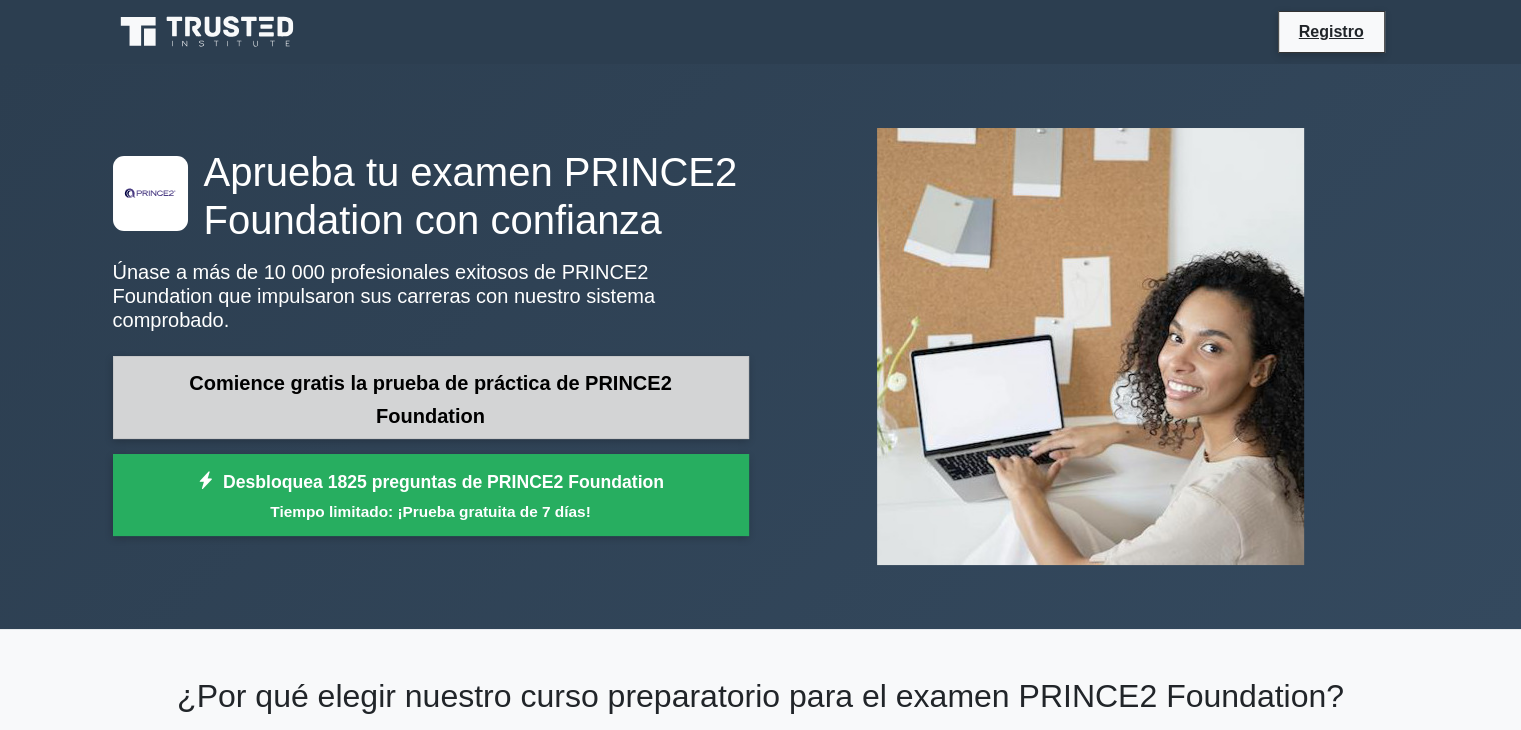 click on "Comience gratis la prueba de práctica de PRINCE2 Foundation" at bounding box center [430, 399] 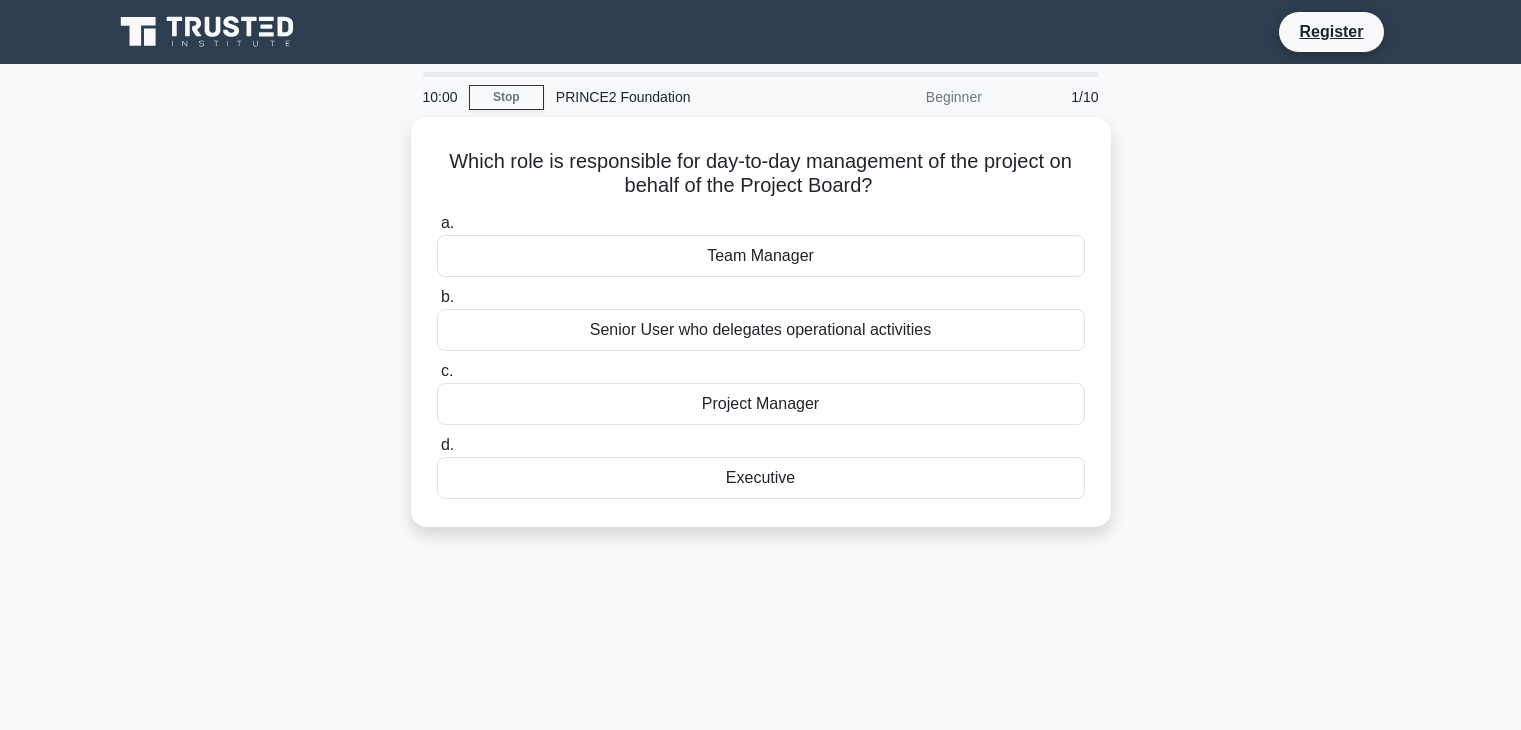scroll, scrollTop: 0, scrollLeft: 0, axis: both 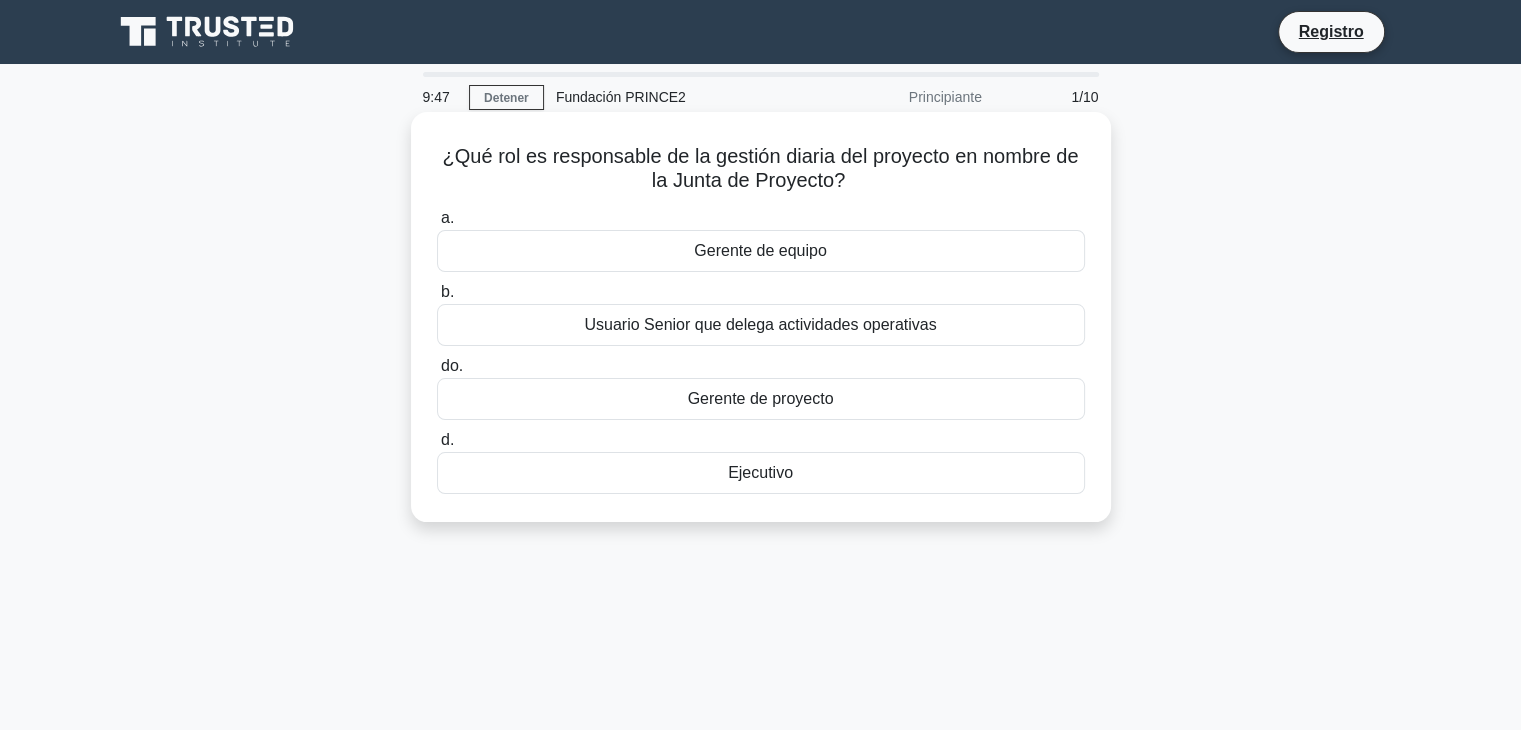 click on "Gerente de proyecto" at bounding box center (761, 399) 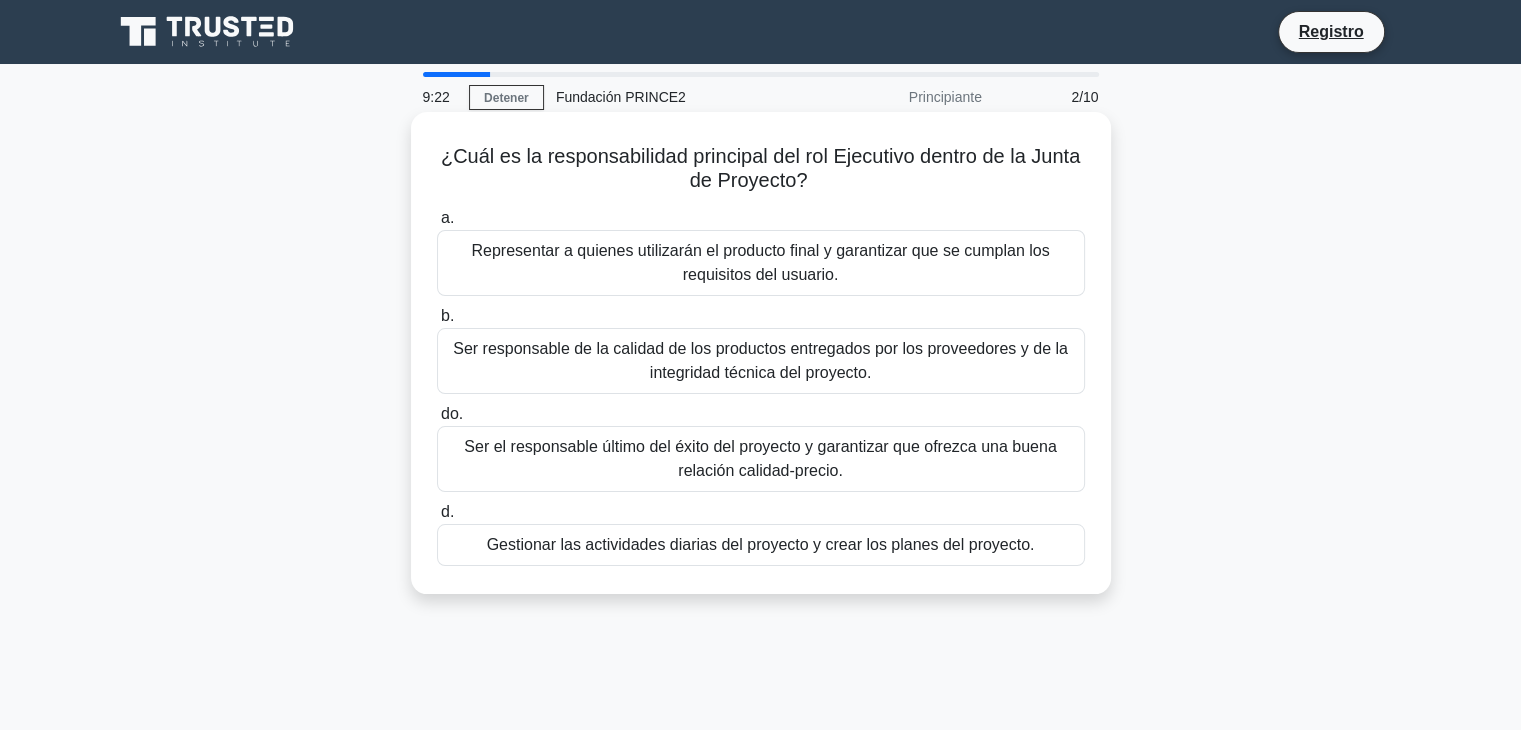 click on "Ser responsable de la calidad de los productos entregados por los proveedores y de la integridad técnica del proyecto." at bounding box center (761, 361) 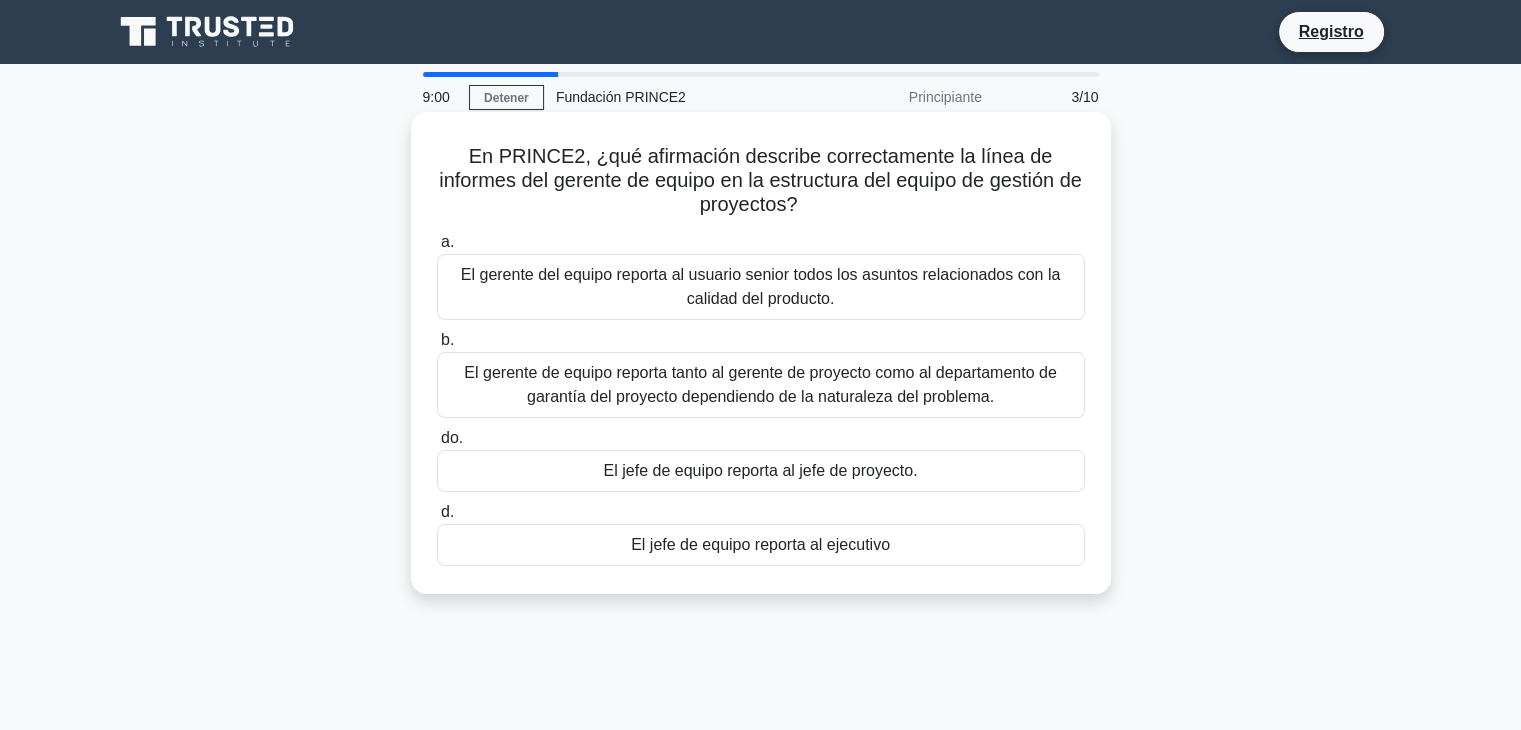 click on "El jefe de equipo reporta al jefe de proyecto." at bounding box center [761, 470] 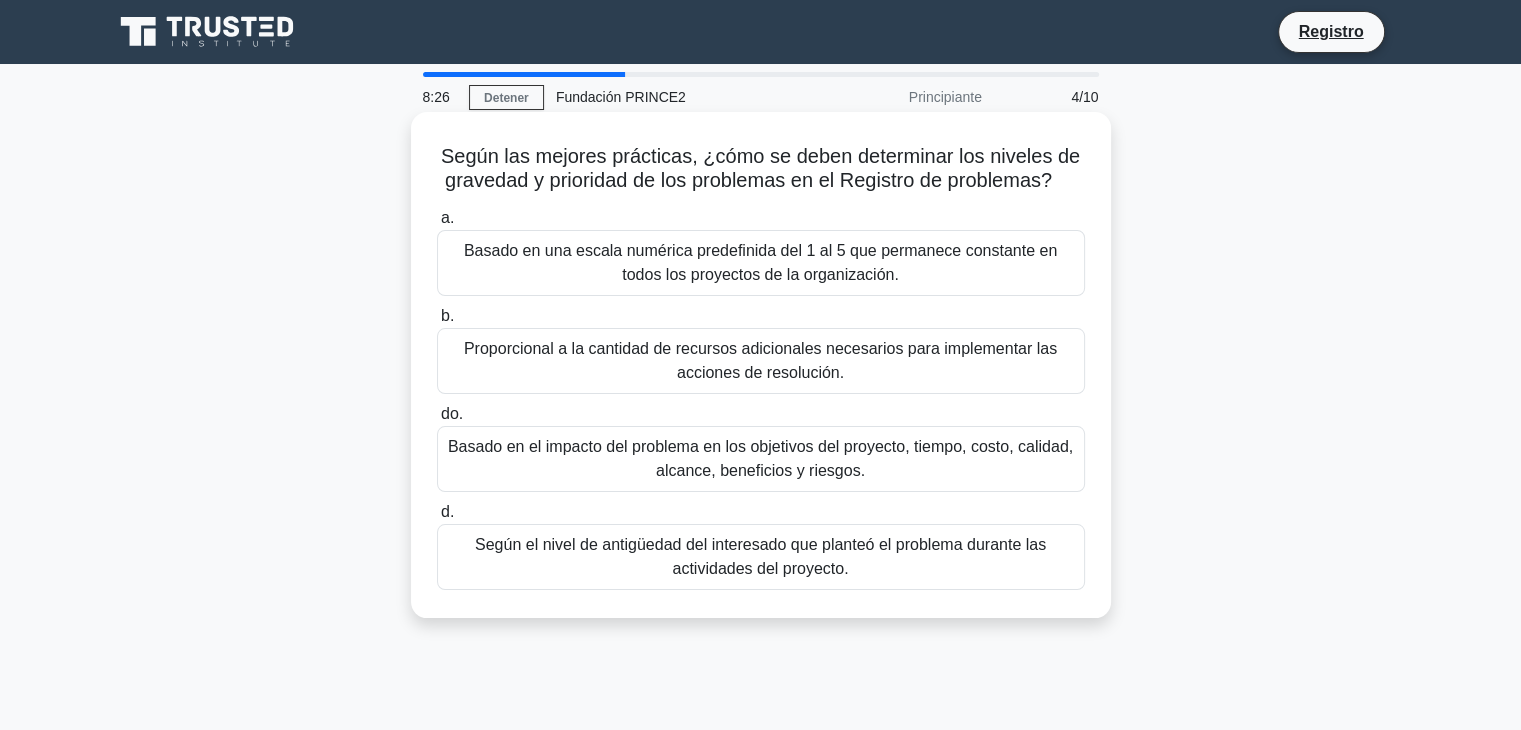 click on "Basado en una escala numérica predefinida del 1 al 5 que permanece constante en todos los proyectos de la organización." at bounding box center [760, 262] 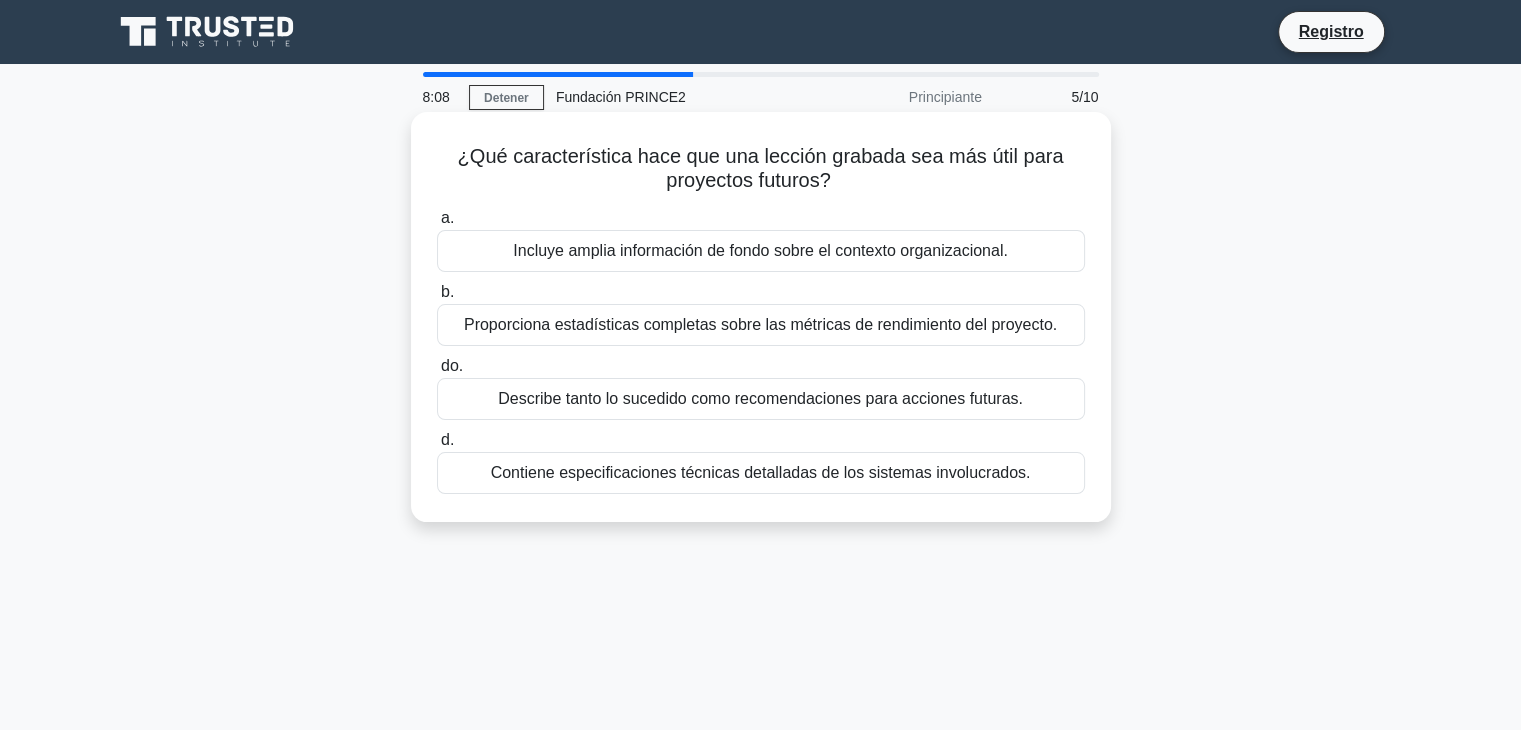 click on "Describe tanto lo sucedido como recomendaciones para acciones futuras." at bounding box center (761, 399) 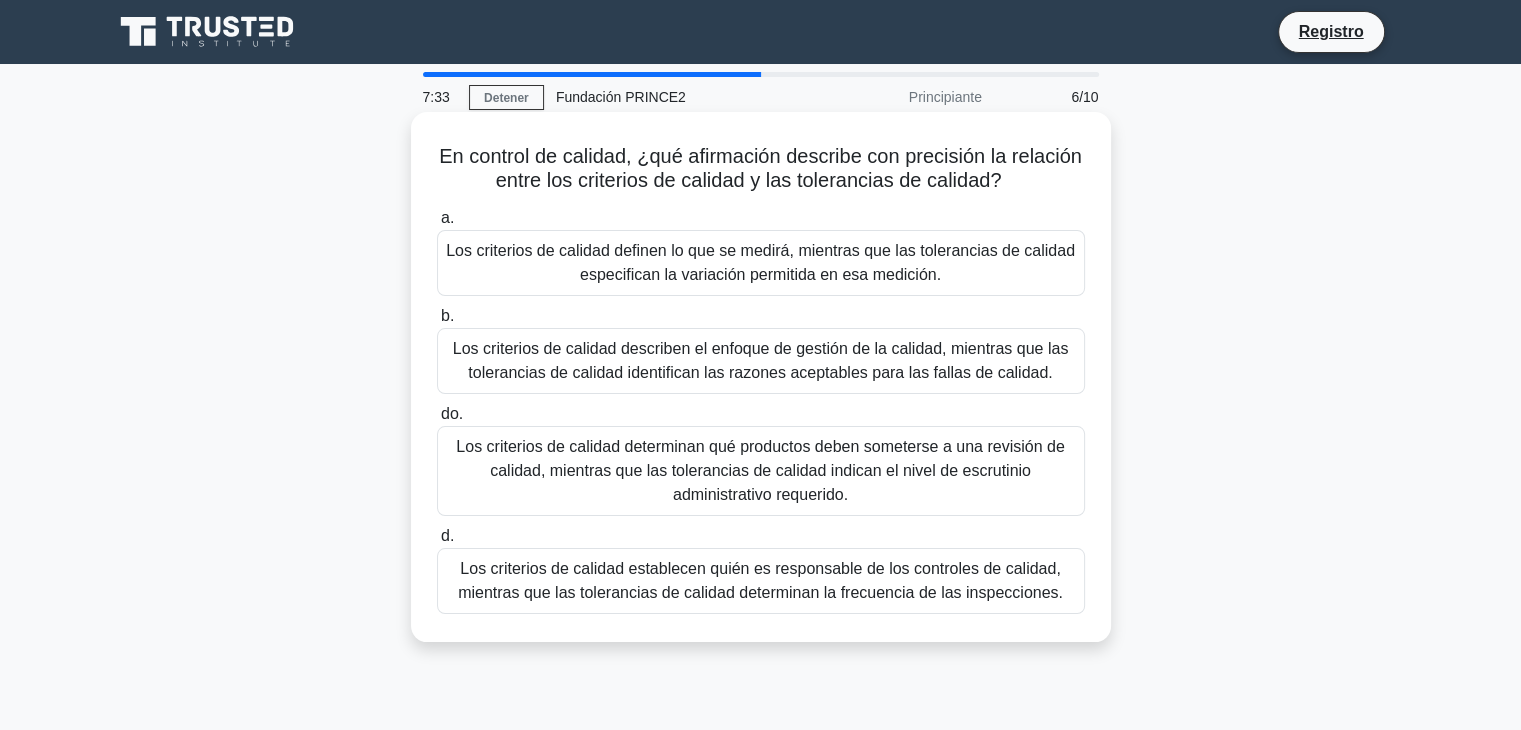 click on "Los criterios de calidad definen lo que se medirá, mientras que las tolerancias de calidad especifican la variación permitida en esa medición." at bounding box center [760, 262] 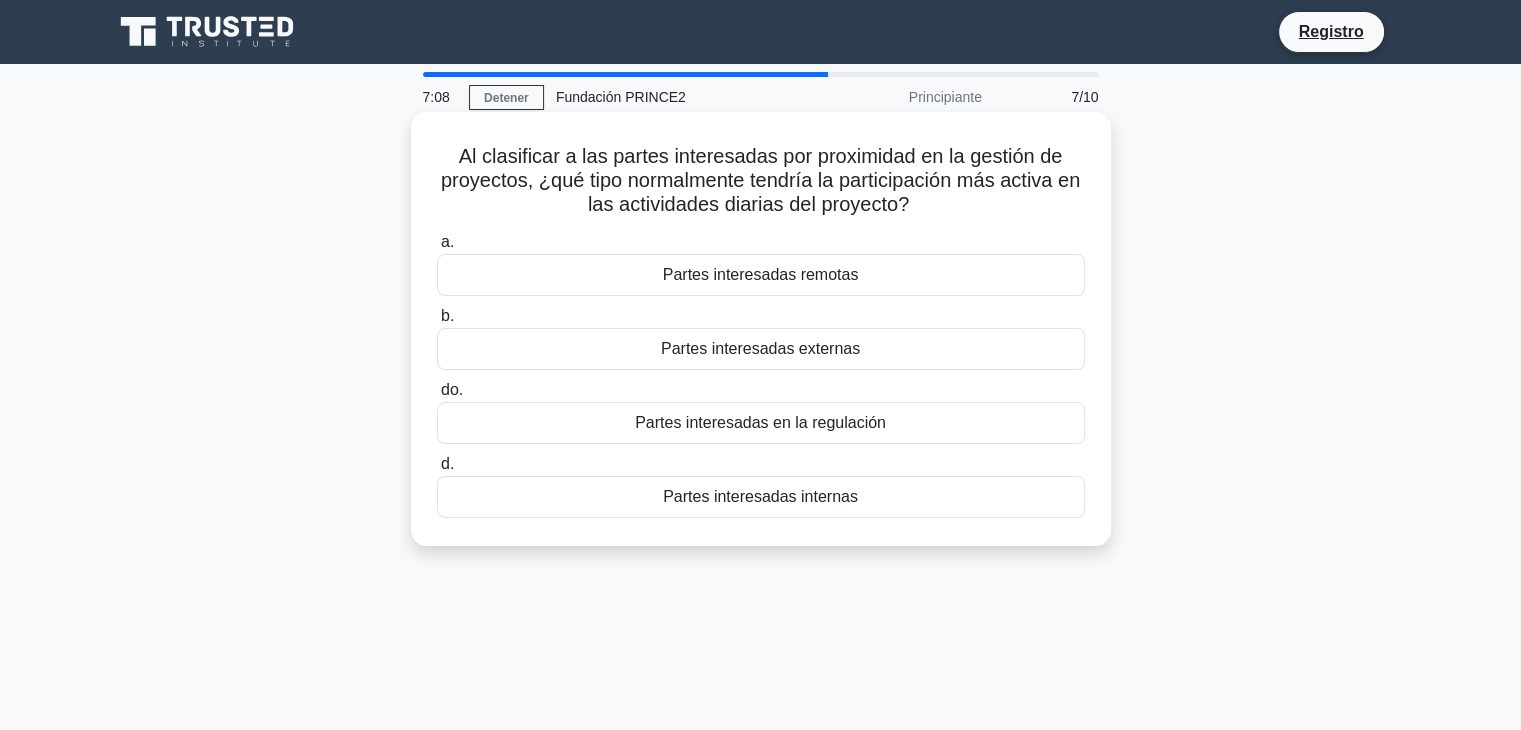 click on "Partes interesadas internas" at bounding box center [760, 496] 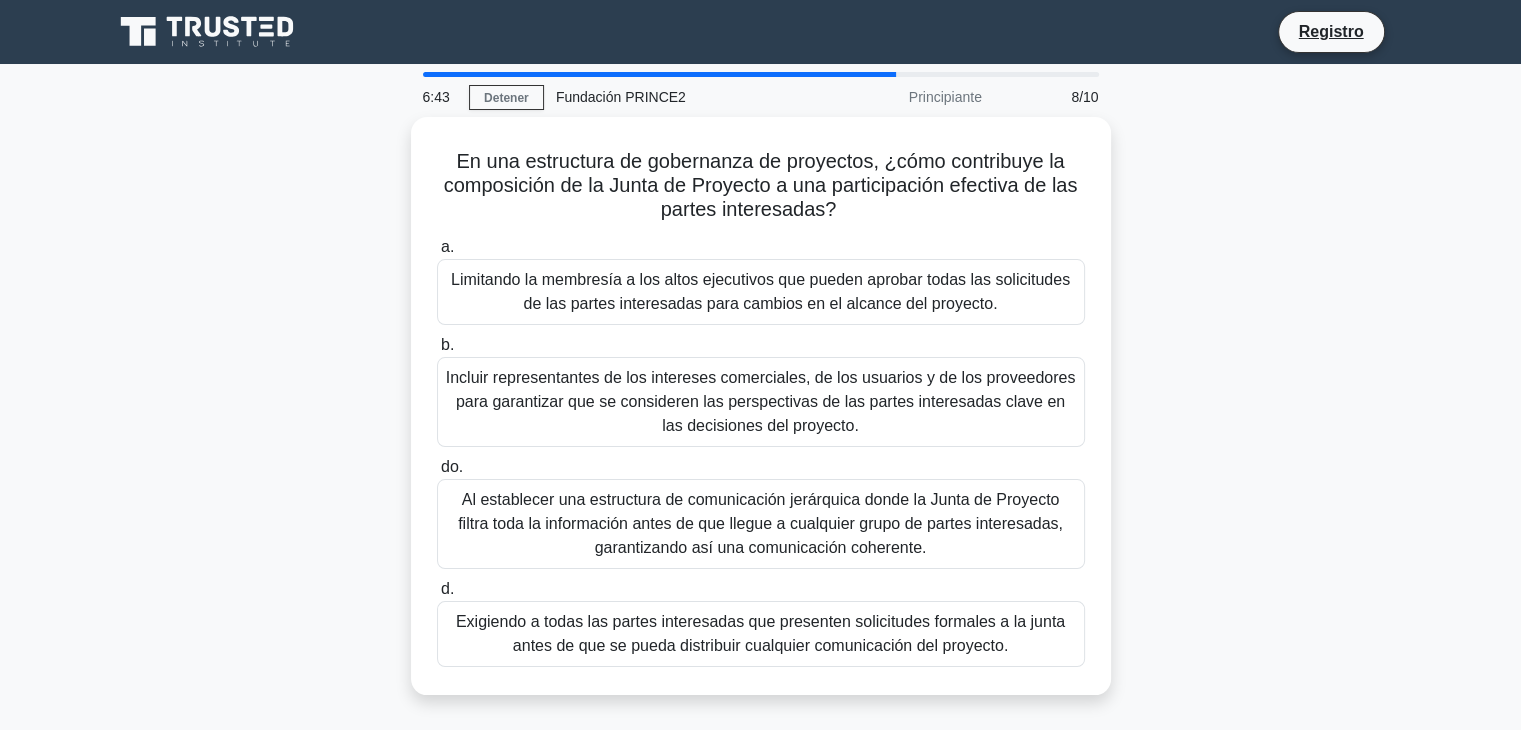click on "Al establecer una estructura de comunicación jerárquica donde la Junta de Proyecto filtra toda la información antes de que llegue a cualquier grupo de partes interesadas, garantizando así una comunicación coherente." at bounding box center [760, 523] 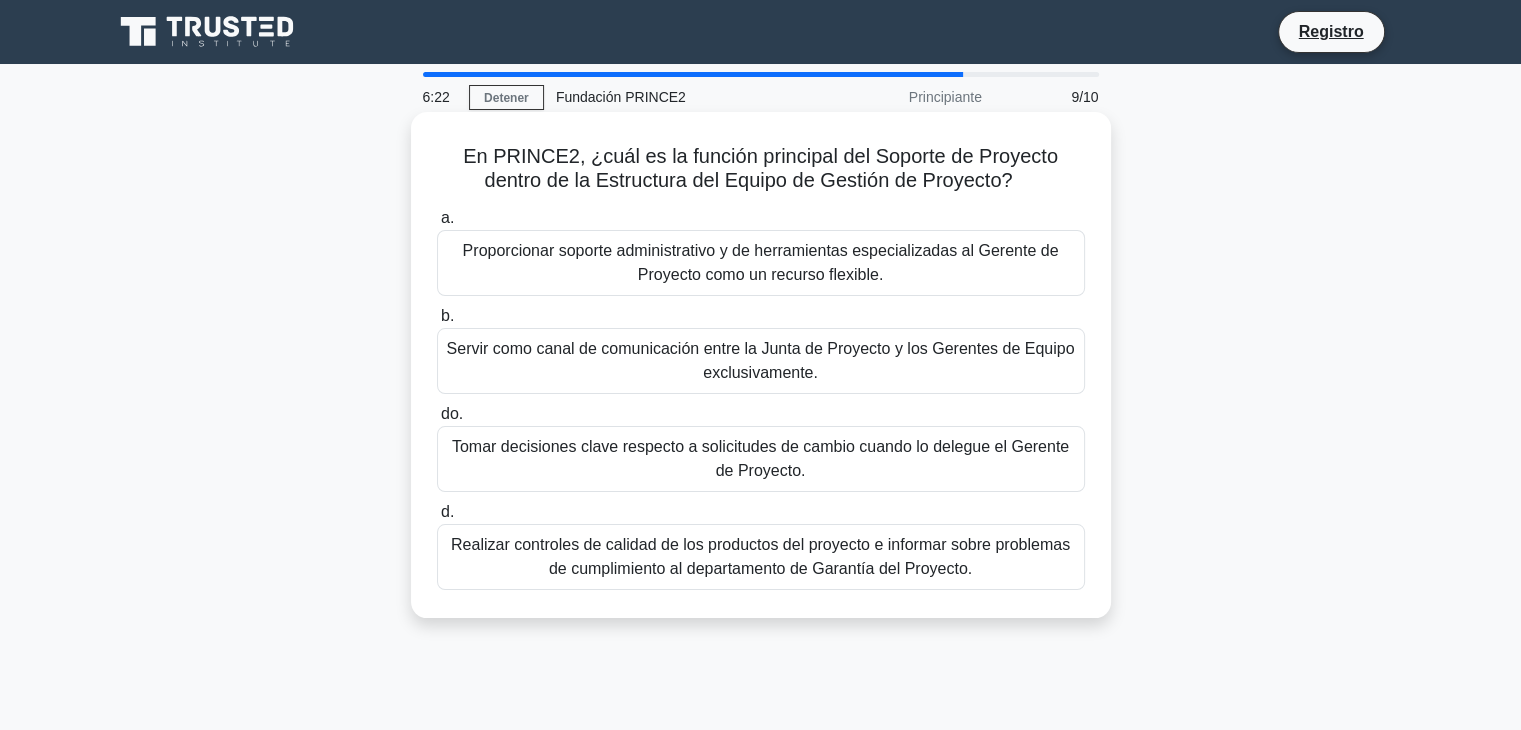 click on "Proporcionar soporte administrativo y de herramientas especializadas al Gerente de Proyecto como un recurso flexible." at bounding box center [761, 262] 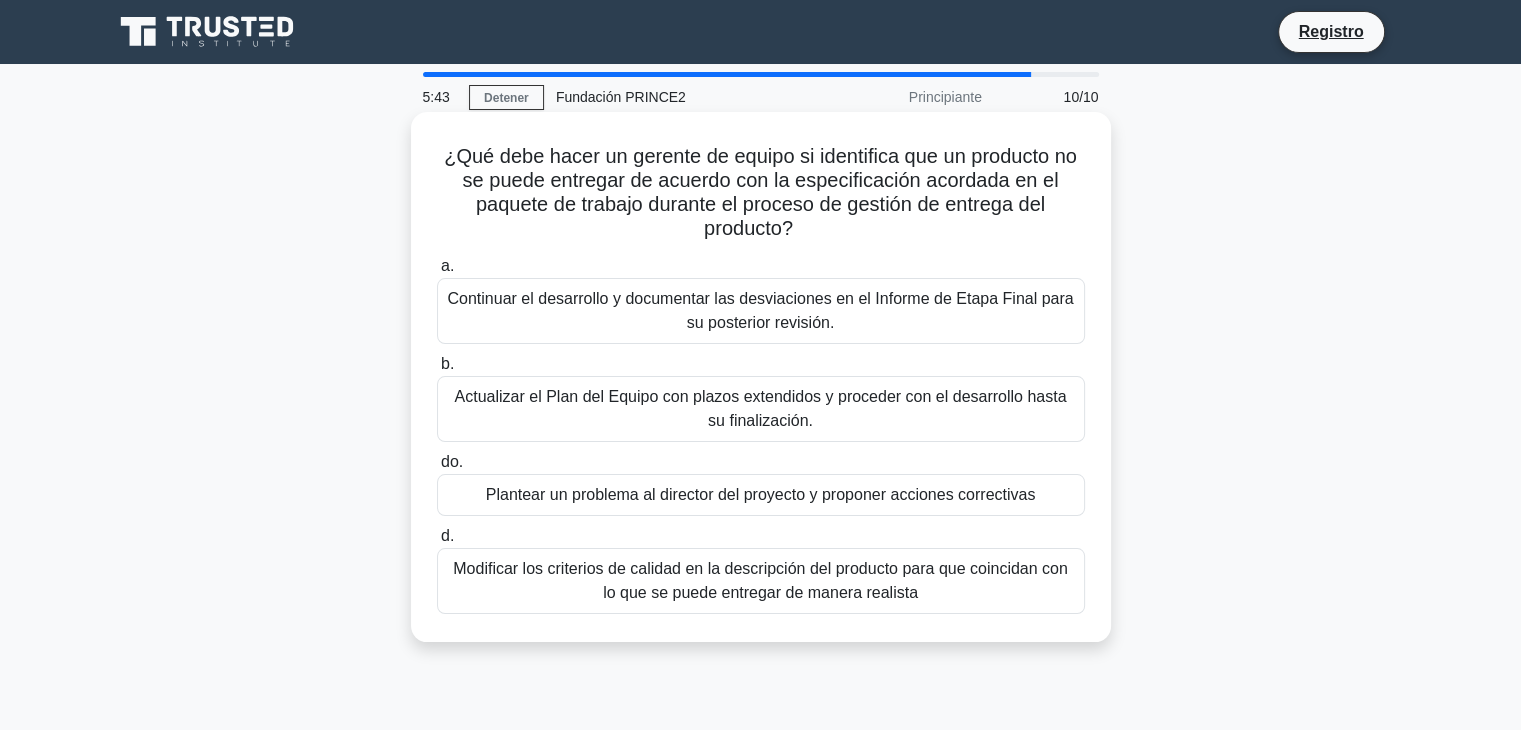 click on "Plantear un problema al director del proyecto y proponer acciones correctivas" at bounding box center [761, 494] 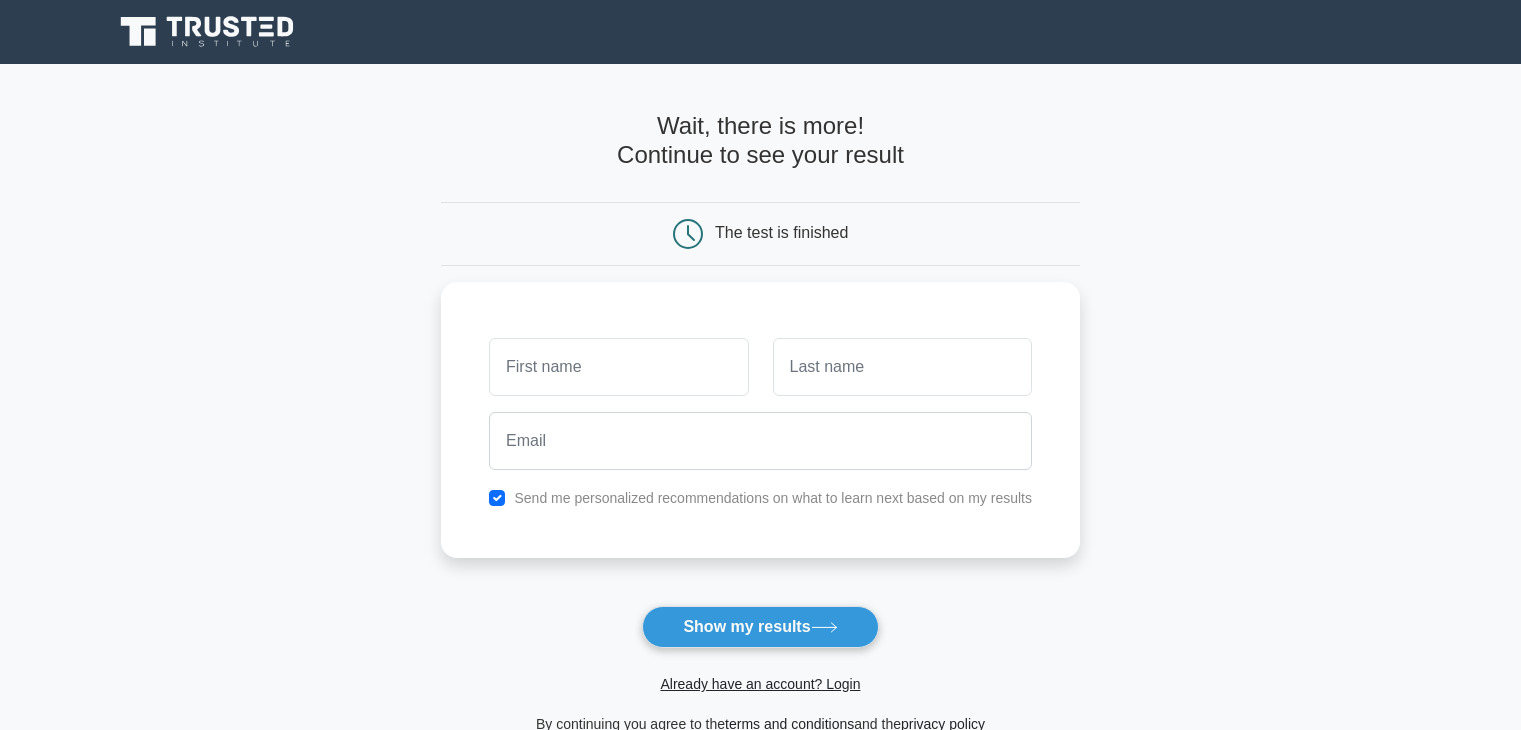 scroll, scrollTop: 0, scrollLeft: 0, axis: both 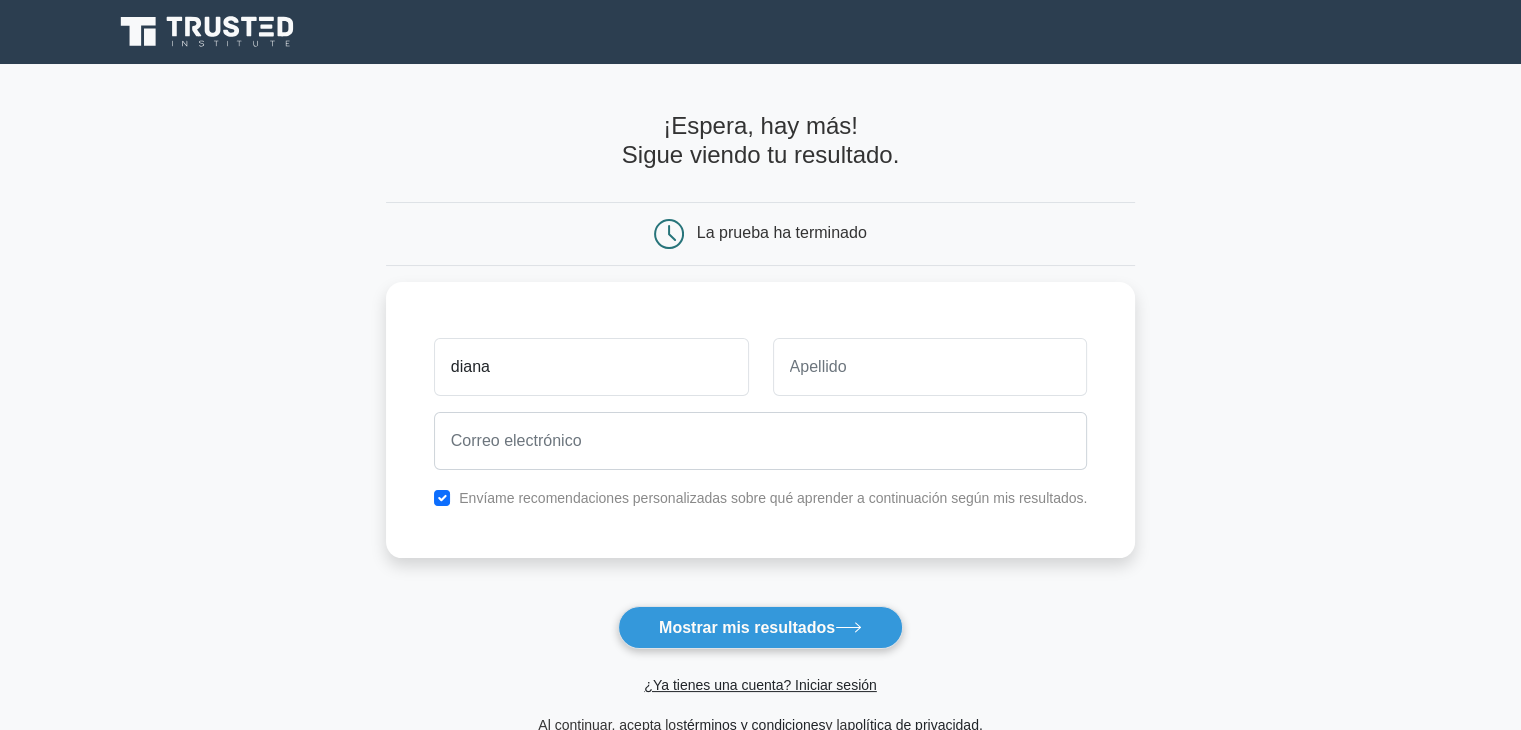 type on "diana" 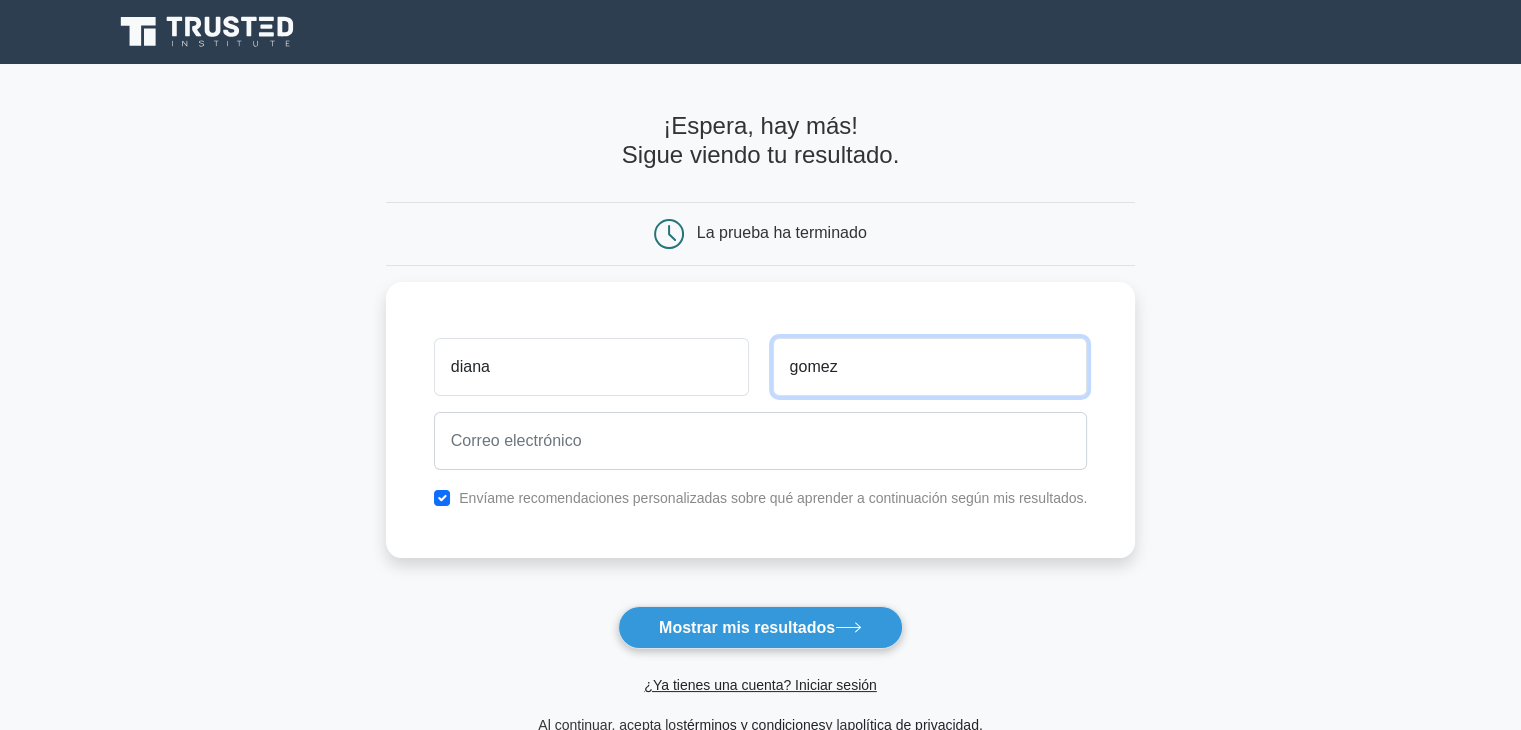 type on "gomez" 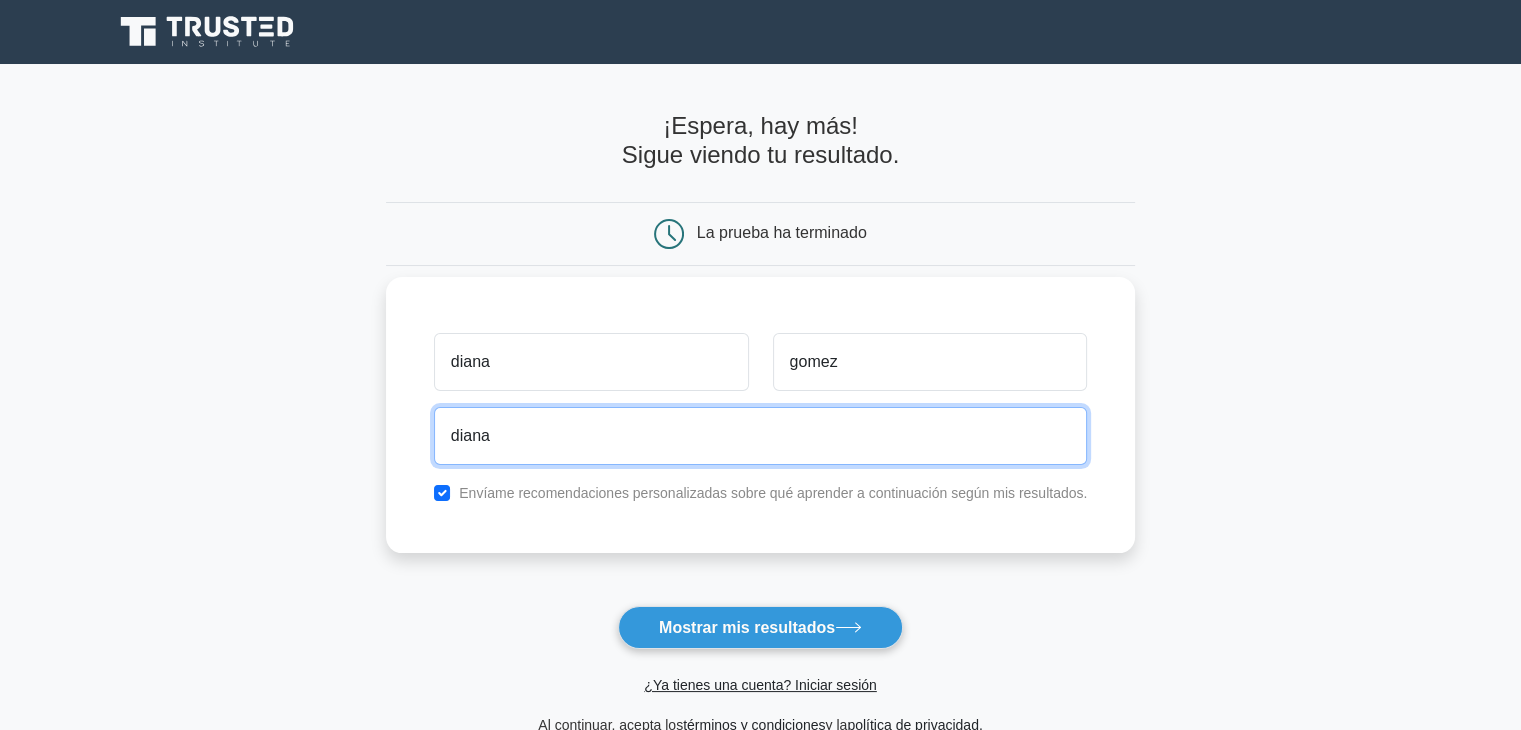 type on "diana.gomez.agr@[STATE].com" 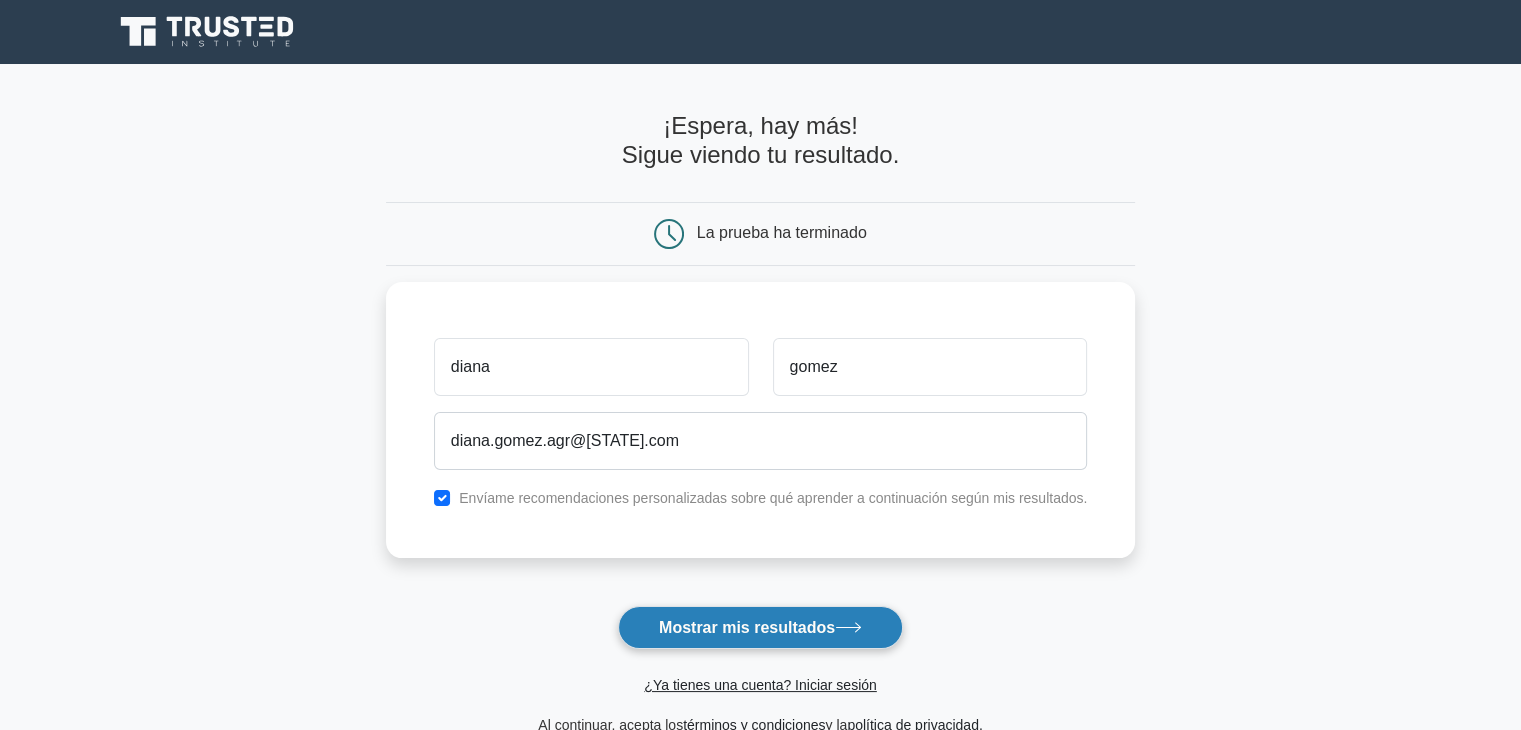click on "Mostrar mis resultados" at bounding box center (747, 627) 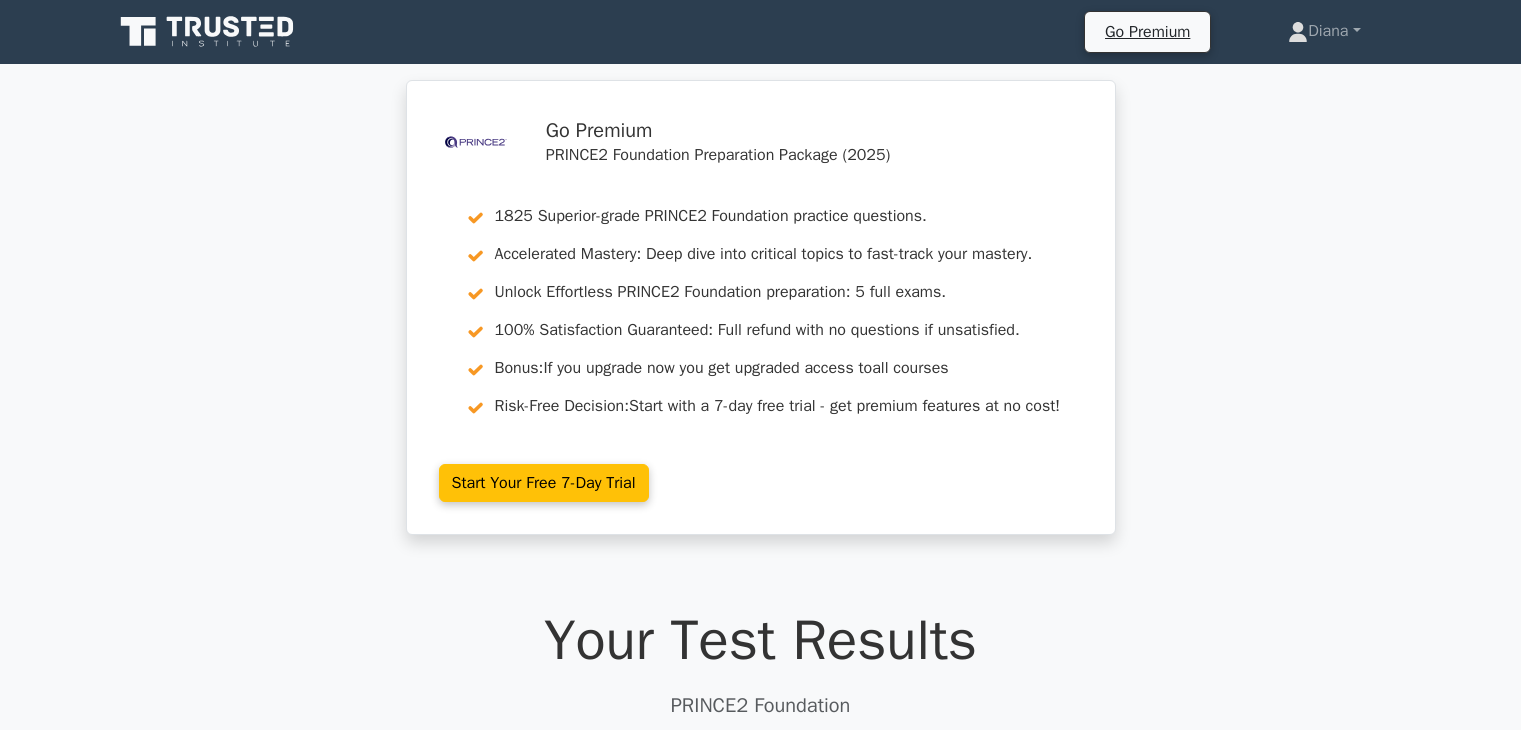 scroll, scrollTop: 0, scrollLeft: 0, axis: both 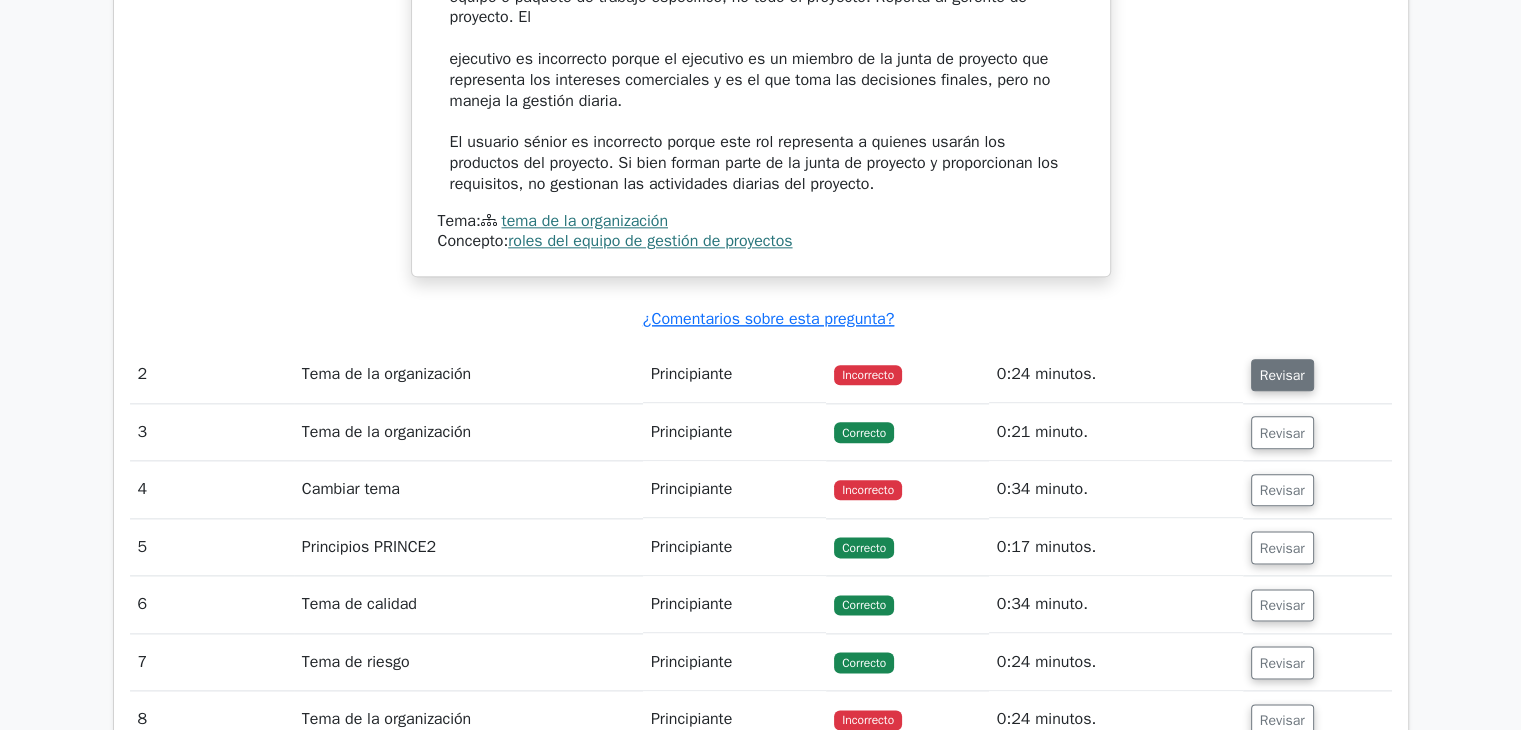 click on "Revisar" at bounding box center (1282, 375) 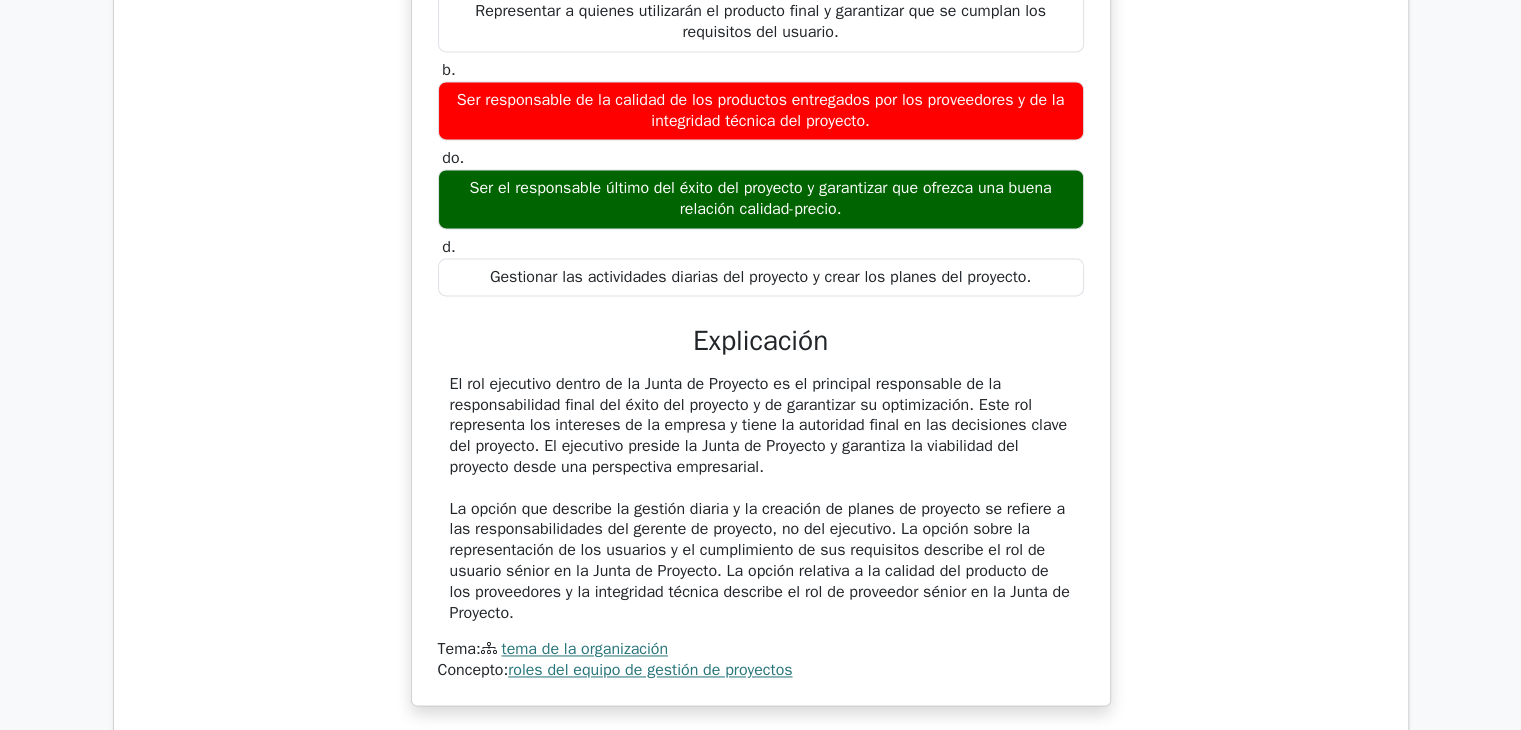 scroll, scrollTop: 2844, scrollLeft: 0, axis: vertical 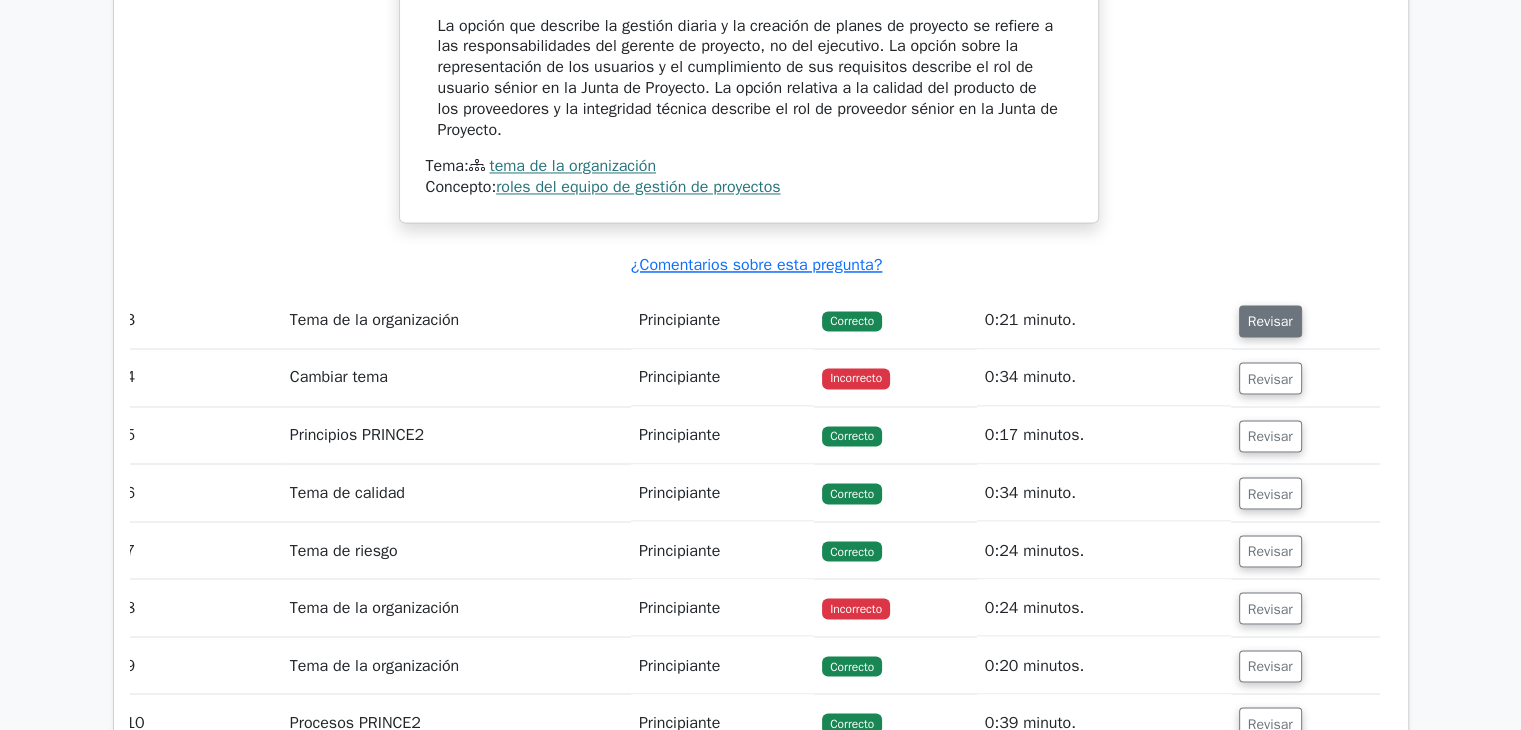 click on "Revisar" at bounding box center (1270, 321) 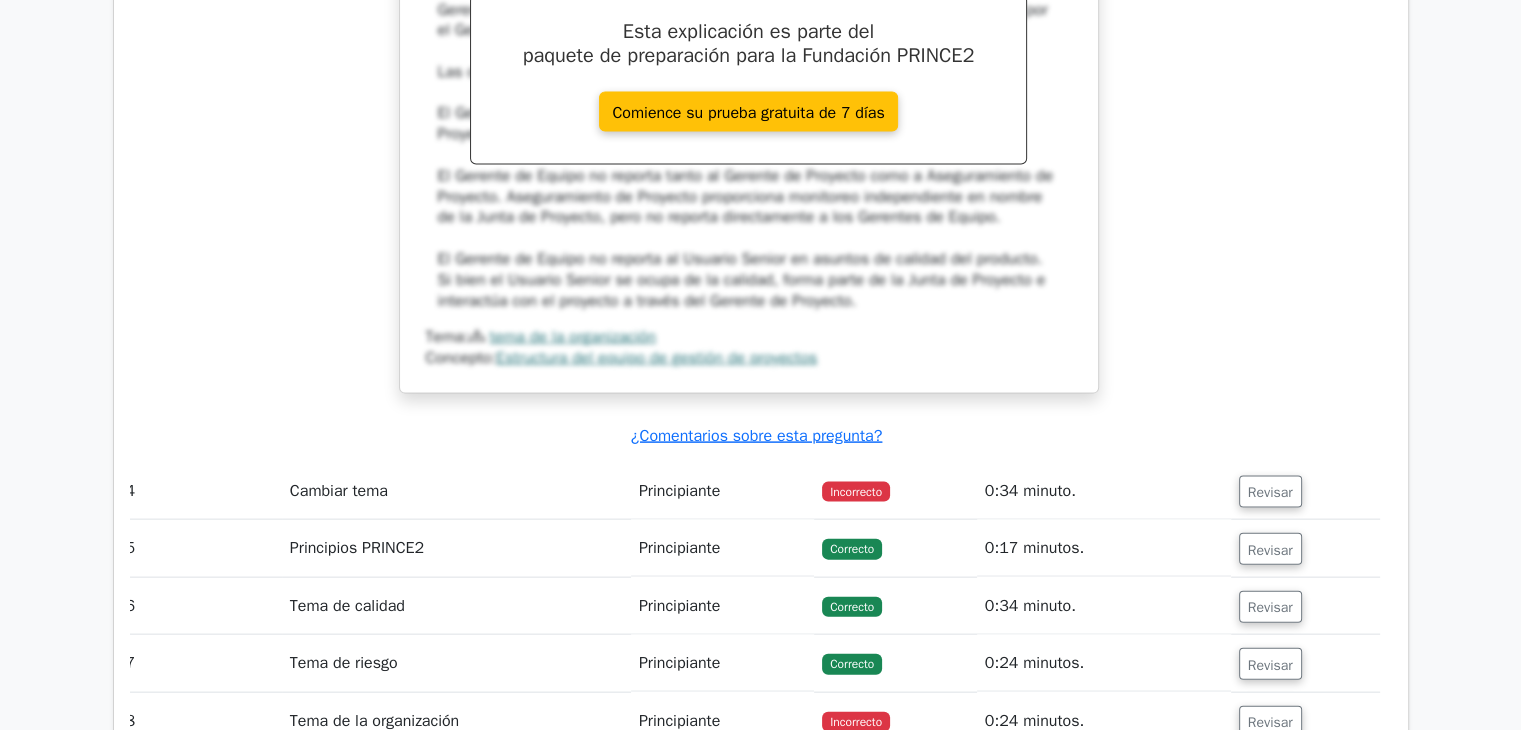 scroll, scrollTop: 4318, scrollLeft: 0, axis: vertical 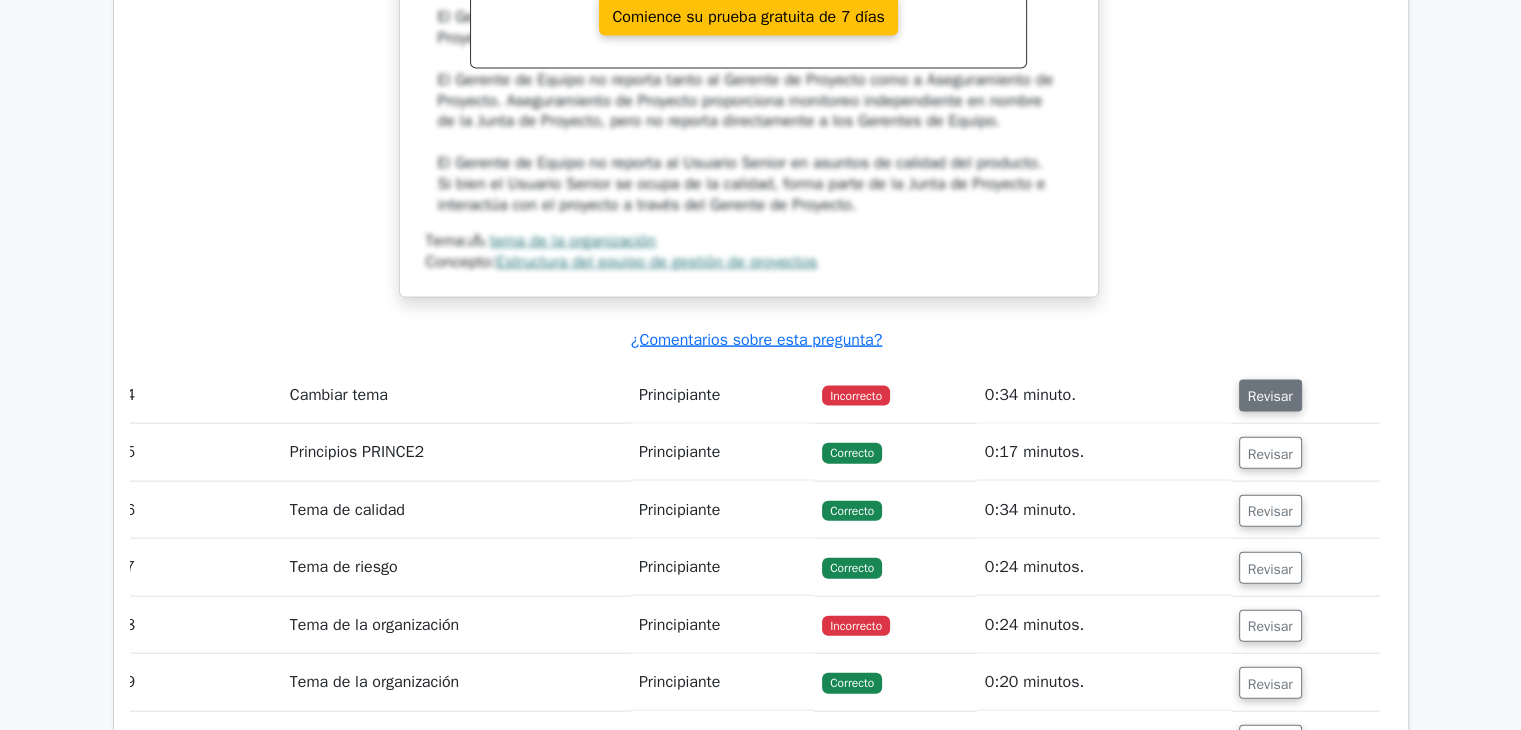 click on "Revisar" at bounding box center [1270, 396] 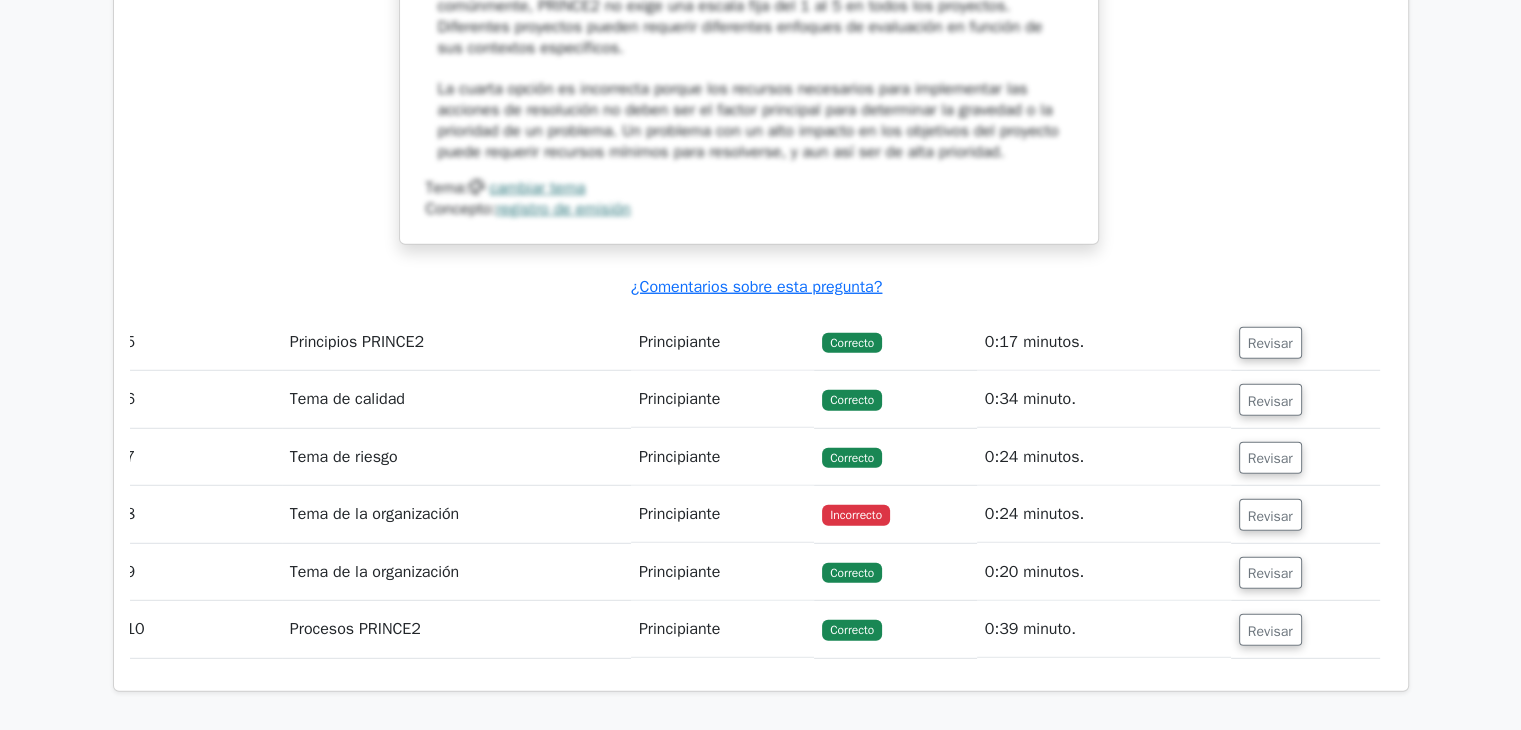 scroll, scrollTop: 5520, scrollLeft: 0, axis: vertical 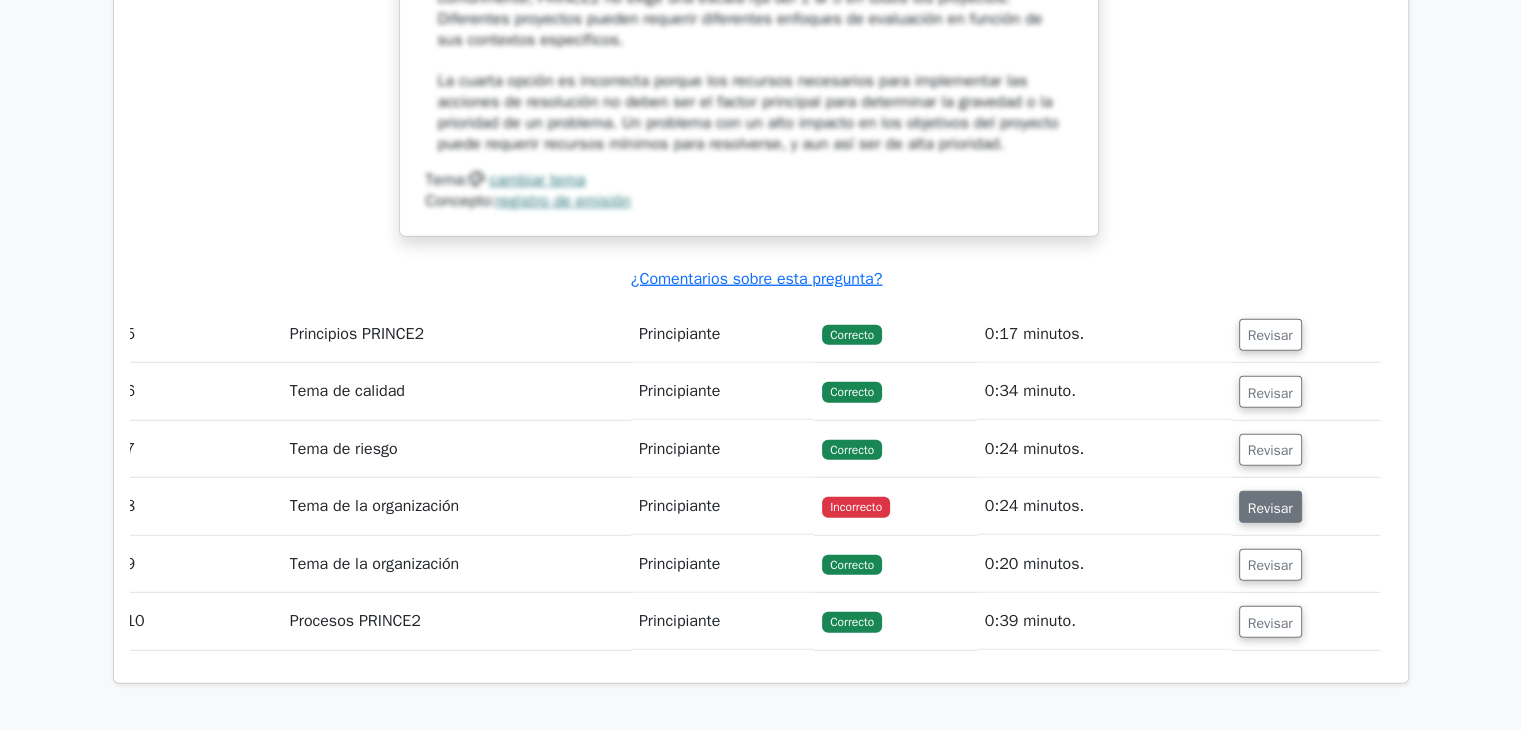 click on "Revisar" at bounding box center [1270, 507] 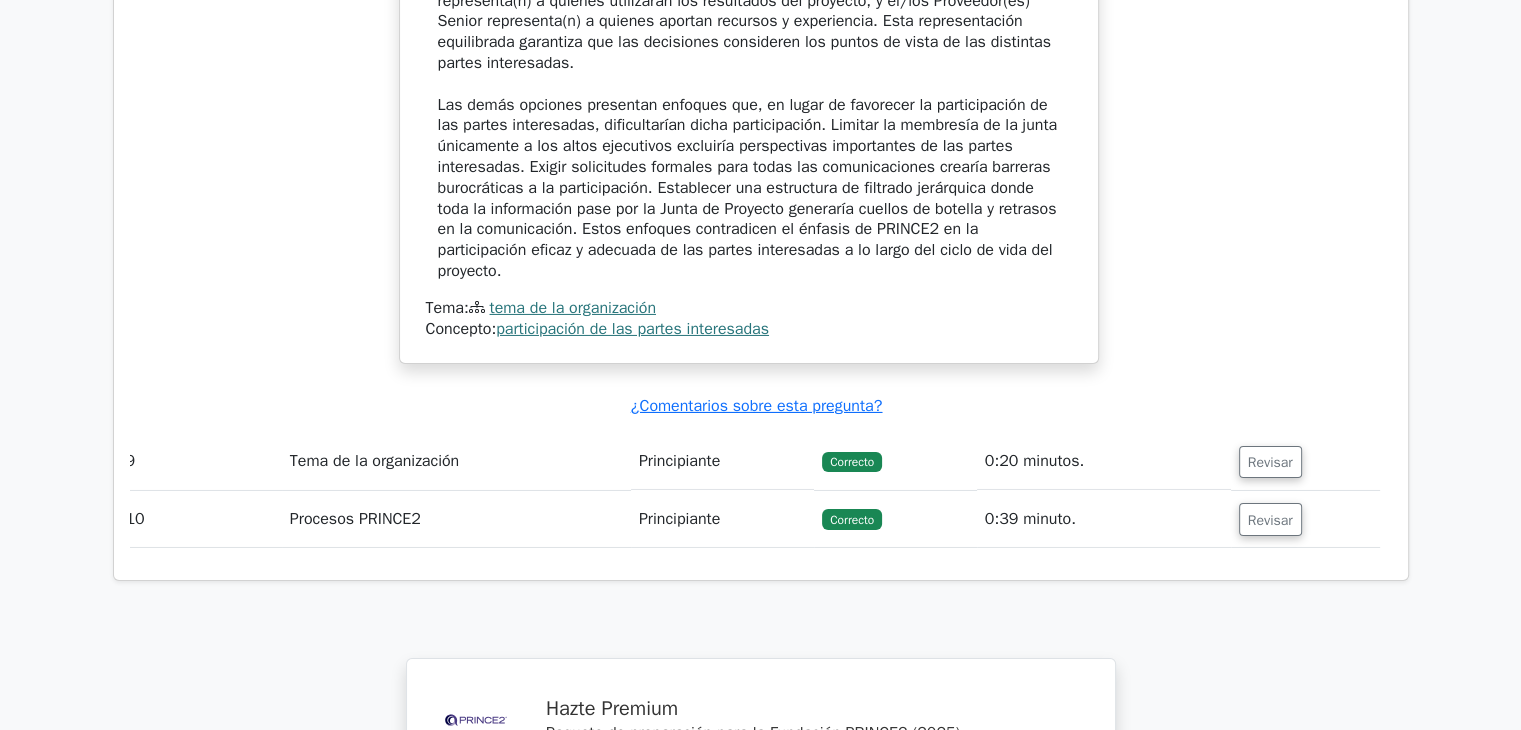 scroll, scrollTop: 6752, scrollLeft: 0, axis: vertical 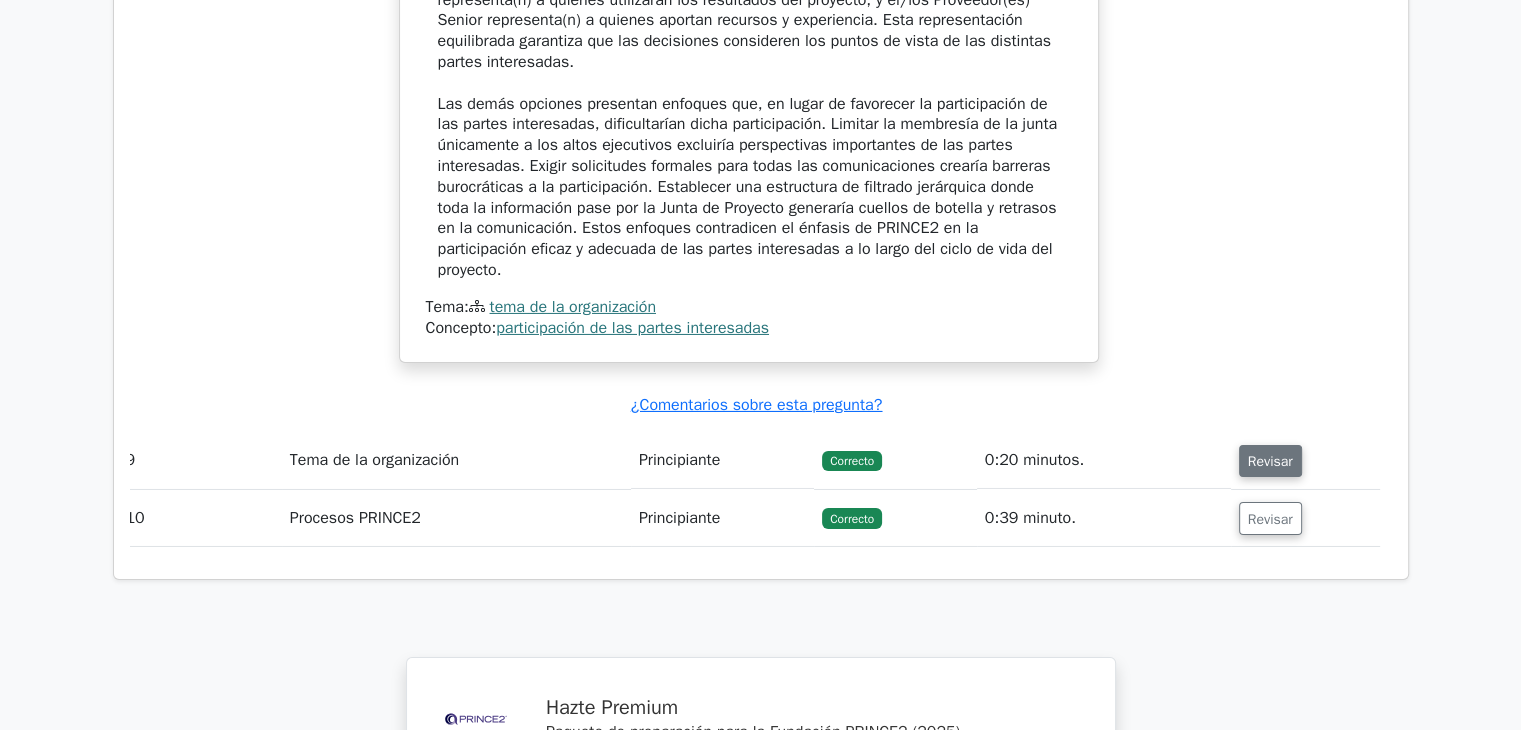 click on "Revisar" at bounding box center (1270, 461) 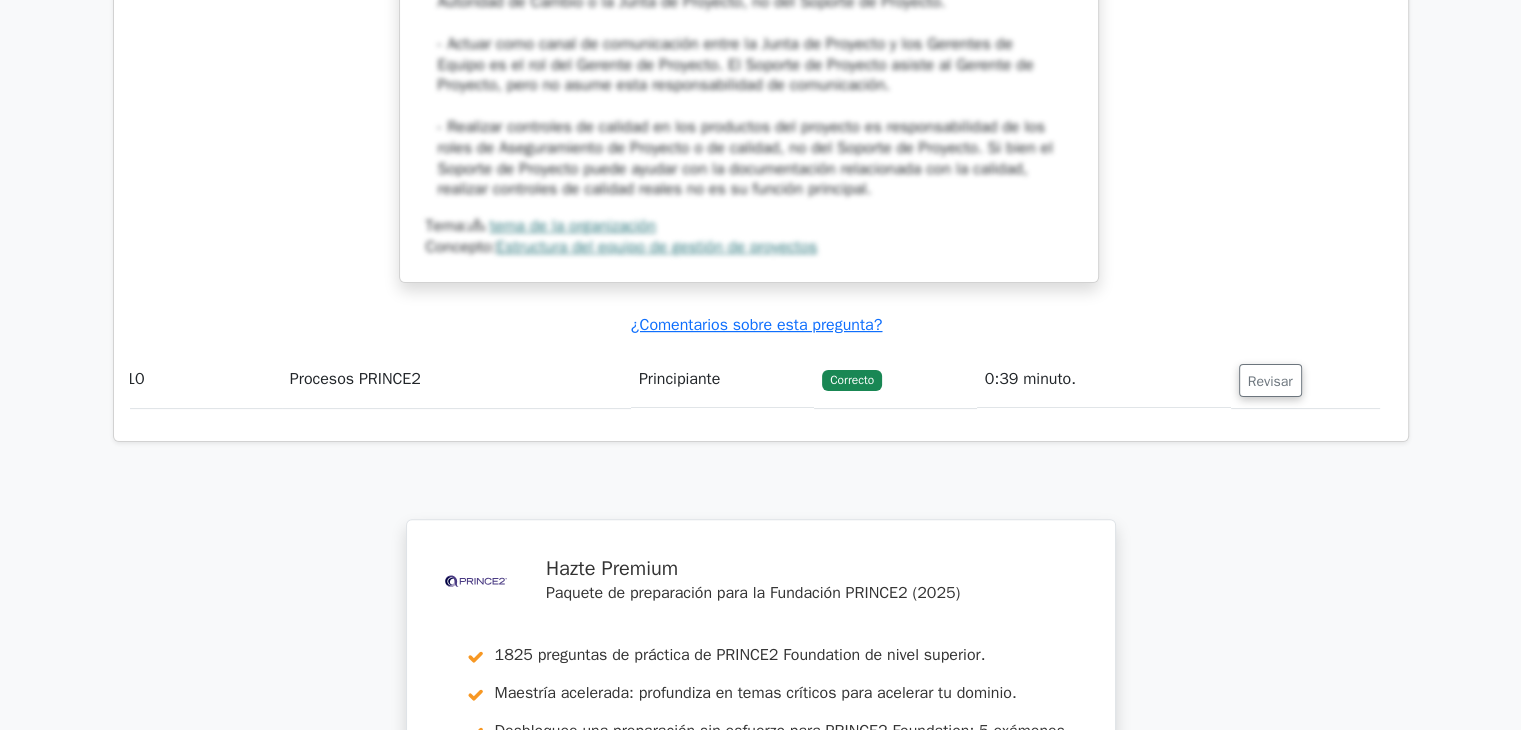 scroll, scrollTop: 8038, scrollLeft: 0, axis: vertical 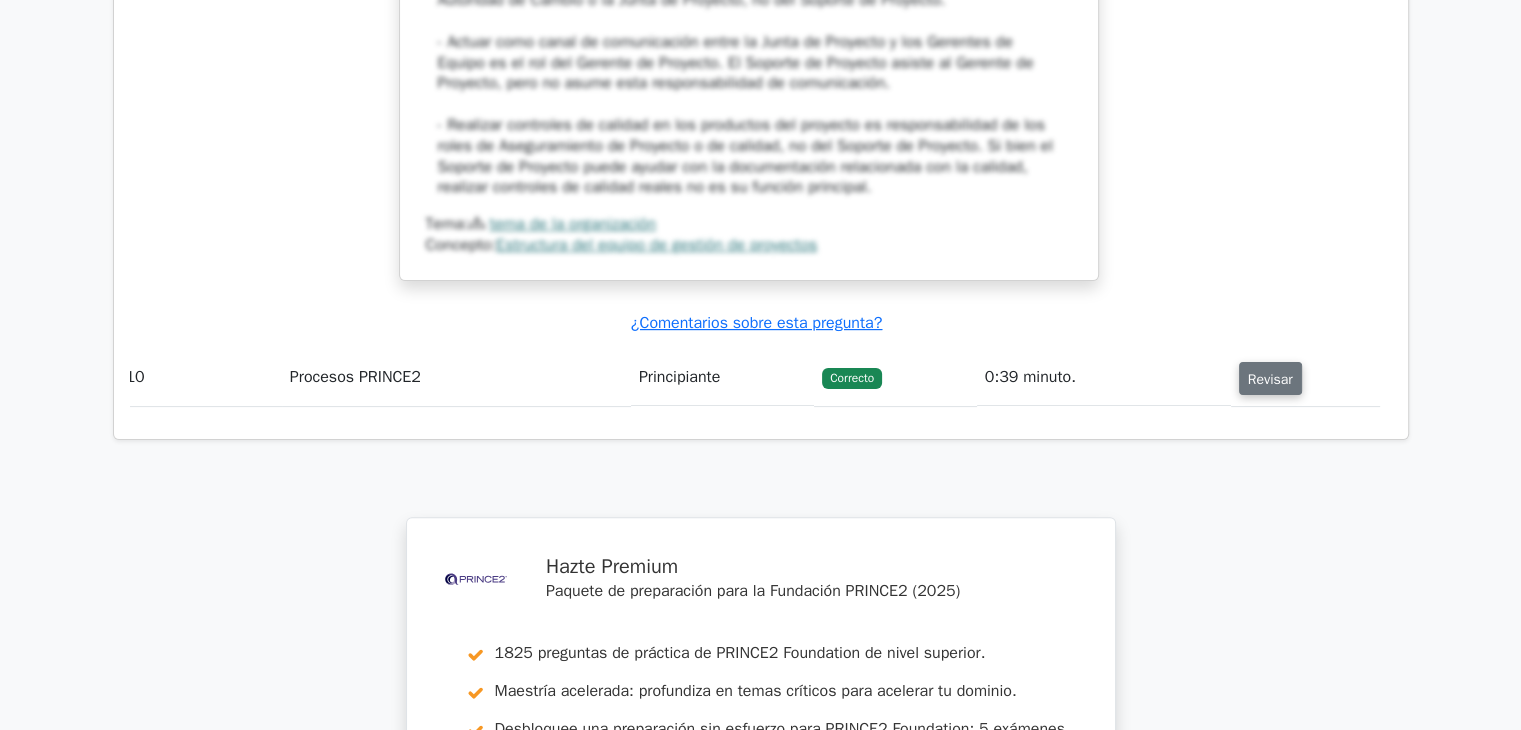 click on "Revisar" at bounding box center (1270, 379) 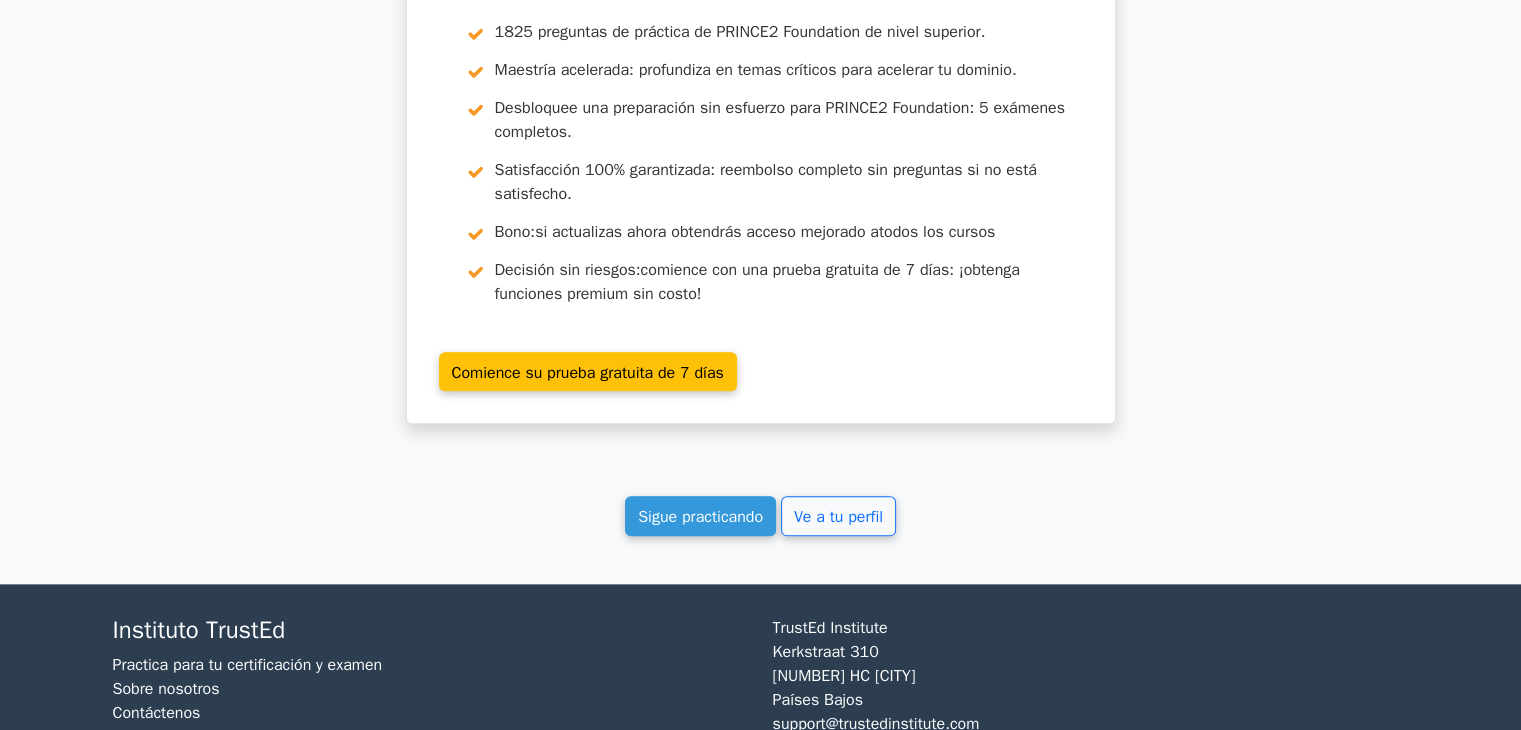 scroll, scrollTop: 9730, scrollLeft: 0, axis: vertical 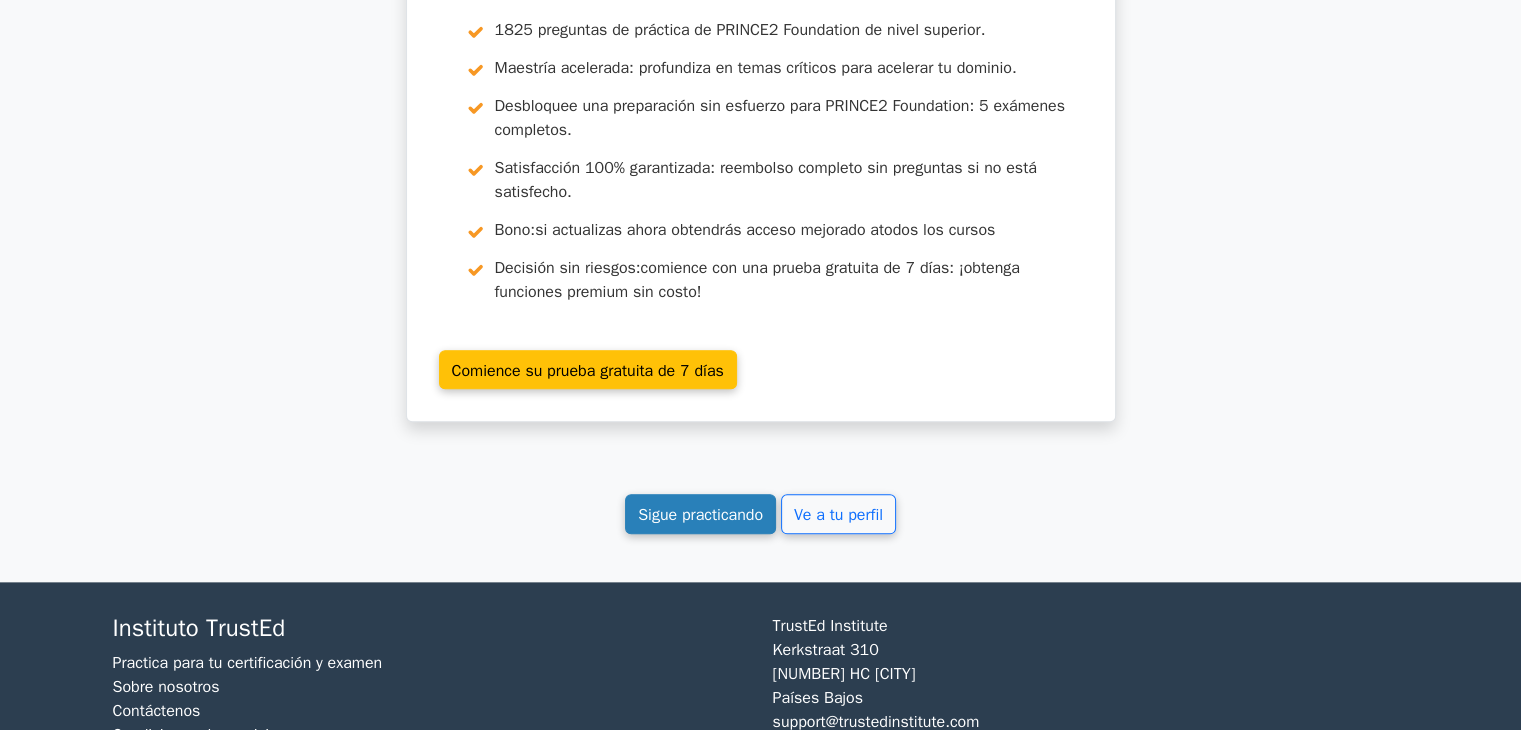 click on "Sigue practicando" at bounding box center (700, 515) 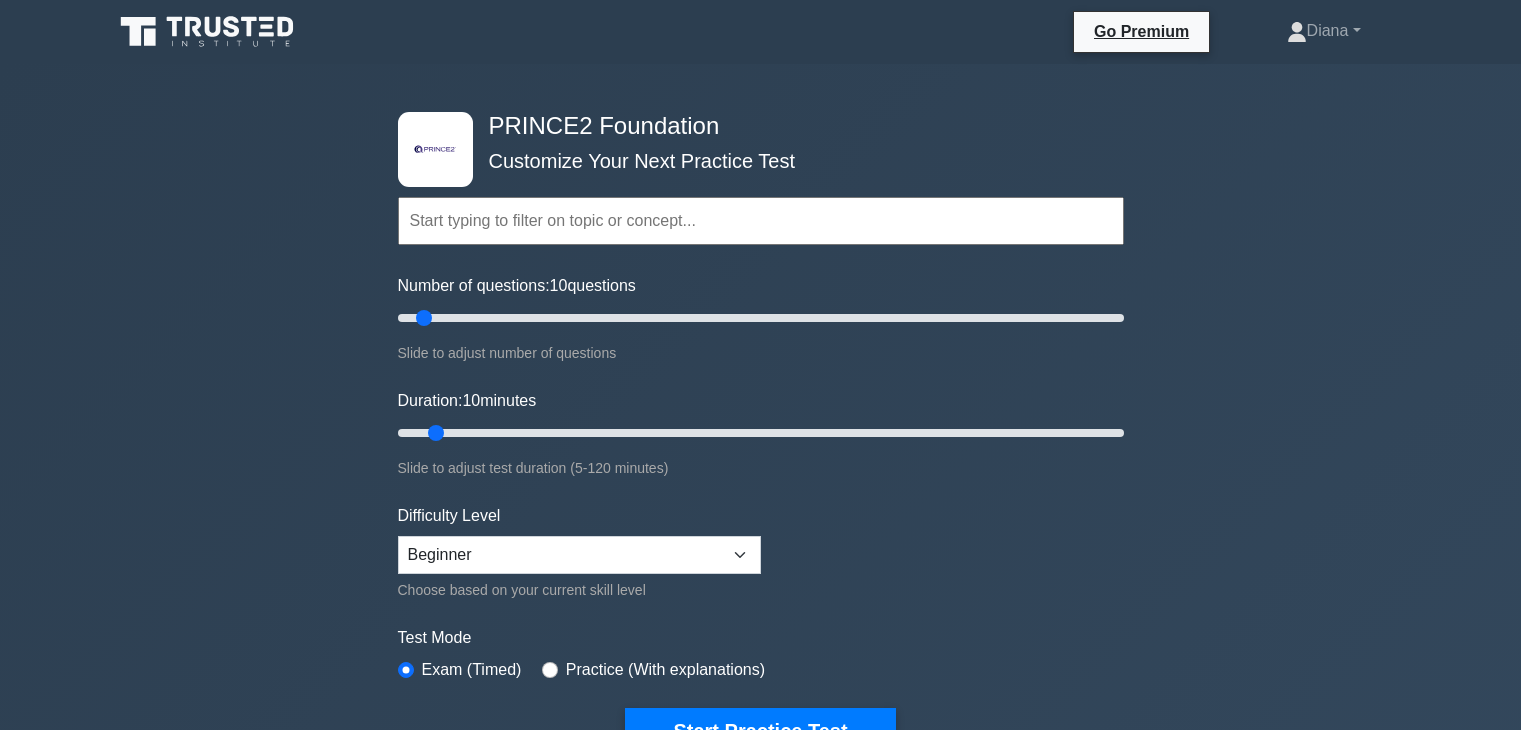 scroll, scrollTop: 0, scrollLeft: 0, axis: both 